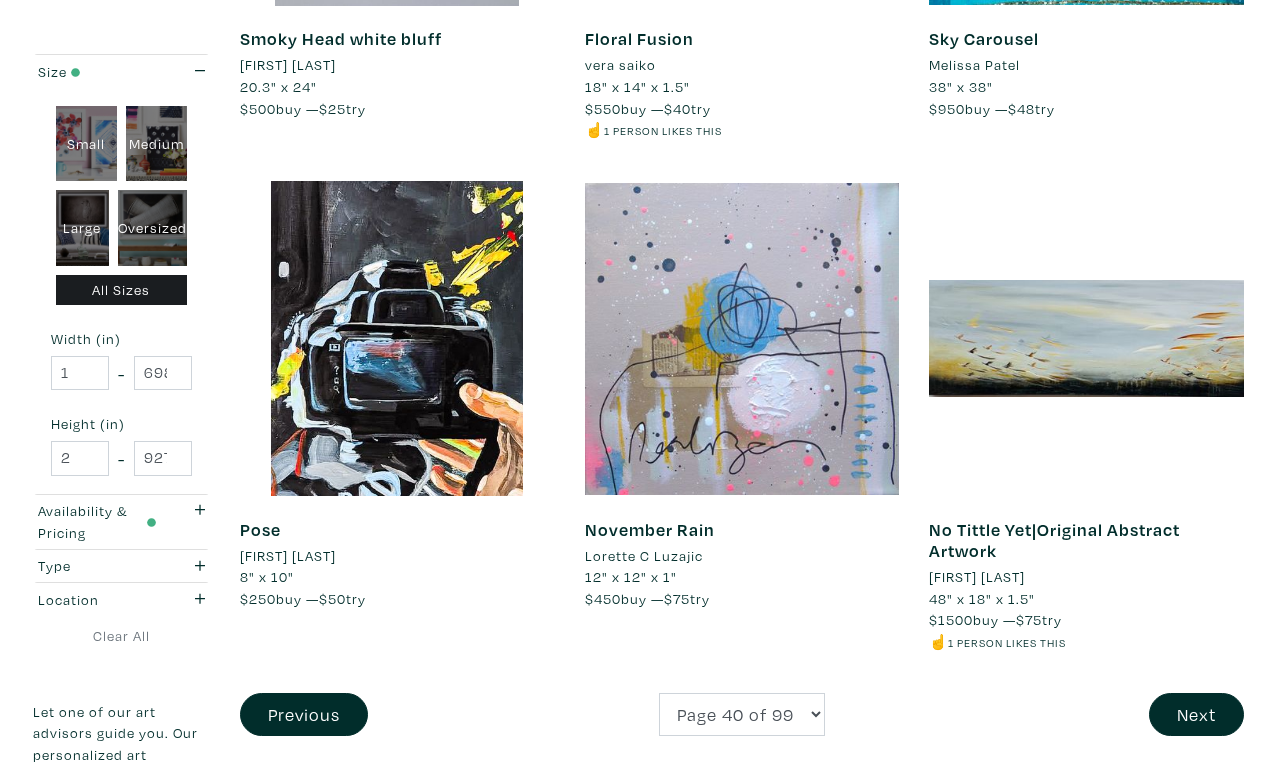 scroll, scrollTop: 3632, scrollLeft: 0, axis: vertical 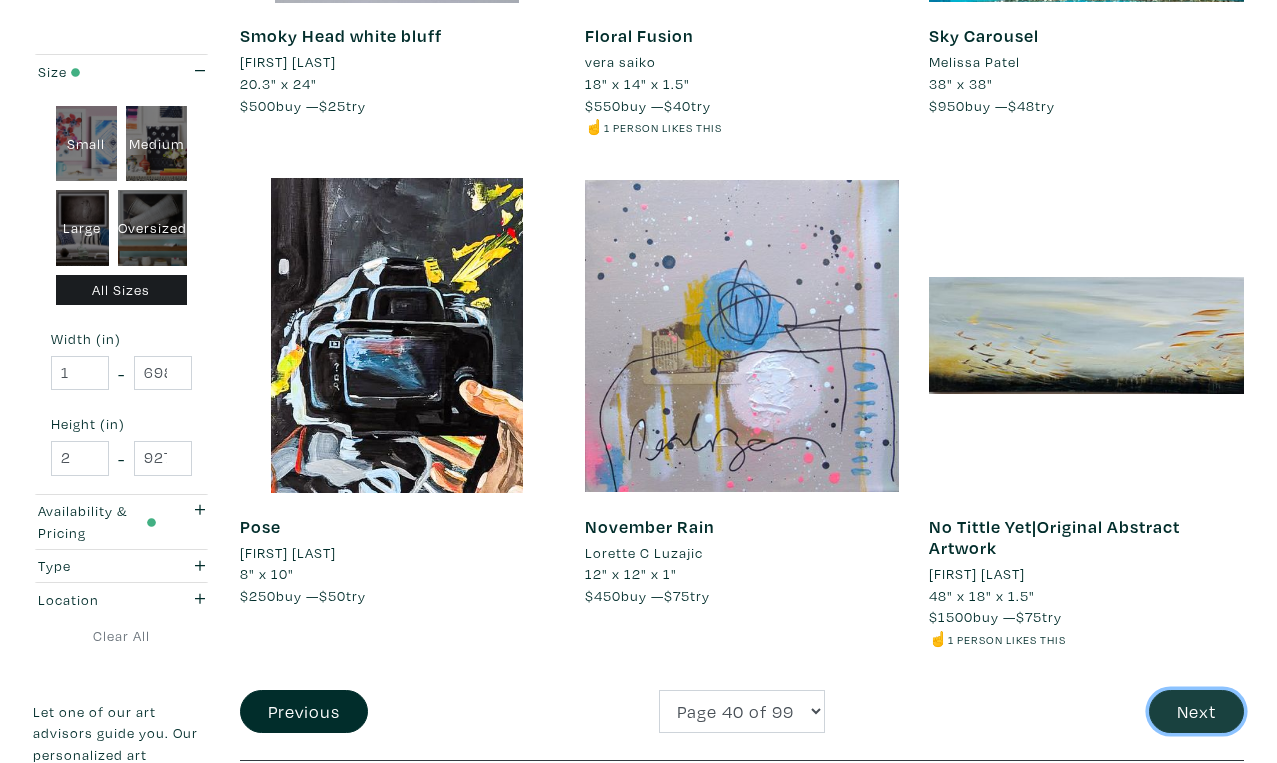 click on "Next" at bounding box center (1196, 711) 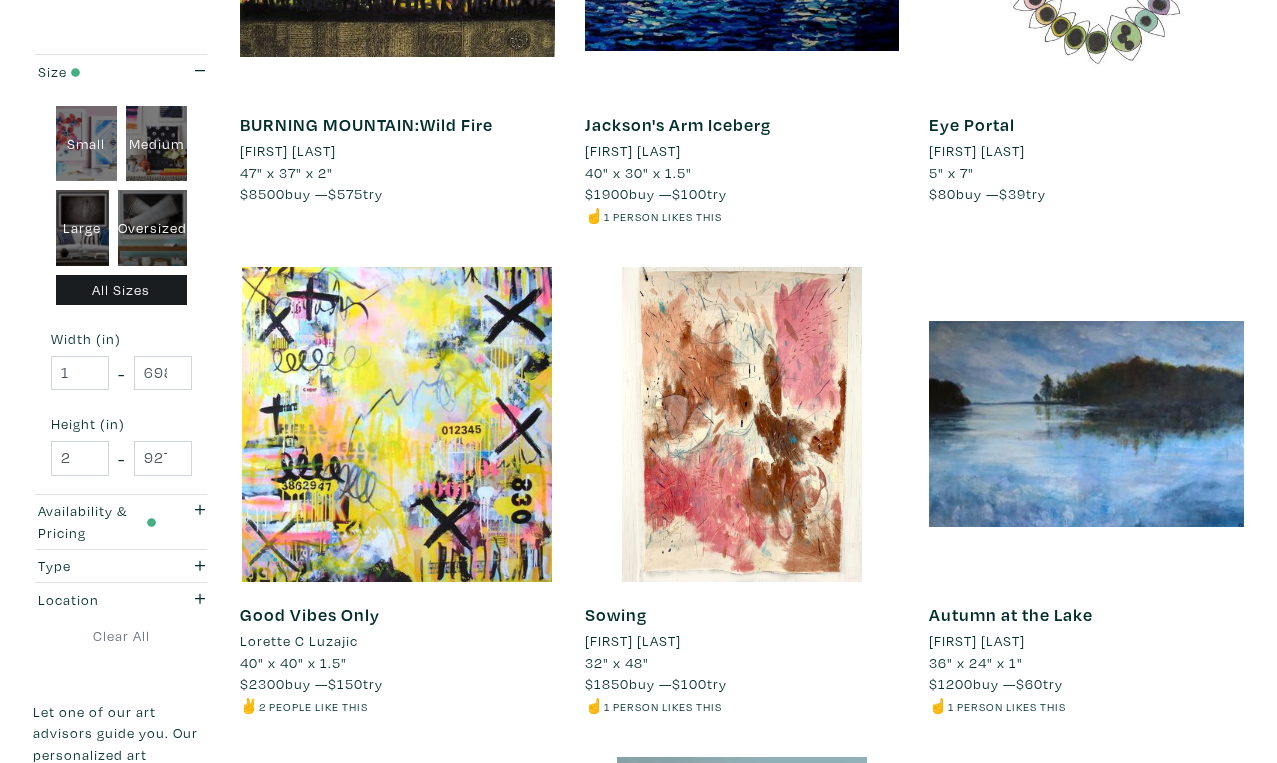 scroll, scrollTop: 2568, scrollLeft: 0, axis: vertical 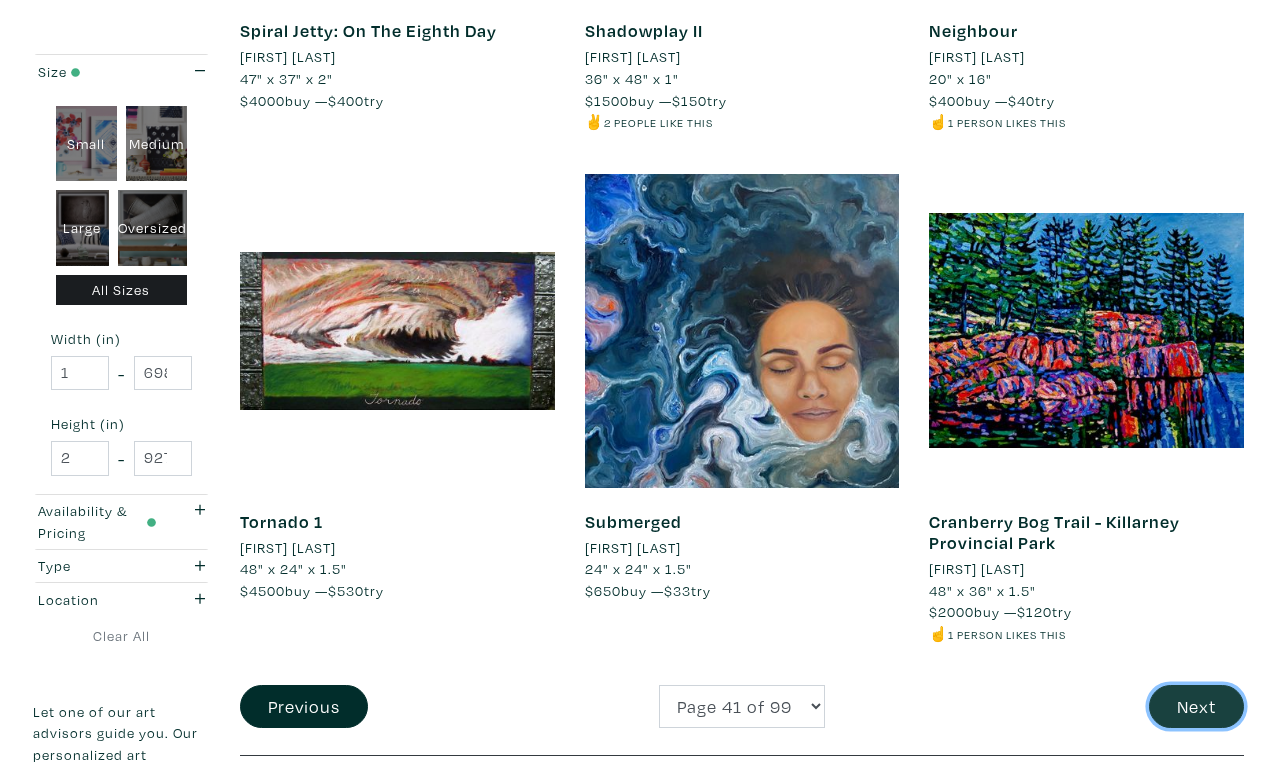 click on "Next" at bounding box center (1196, 706) 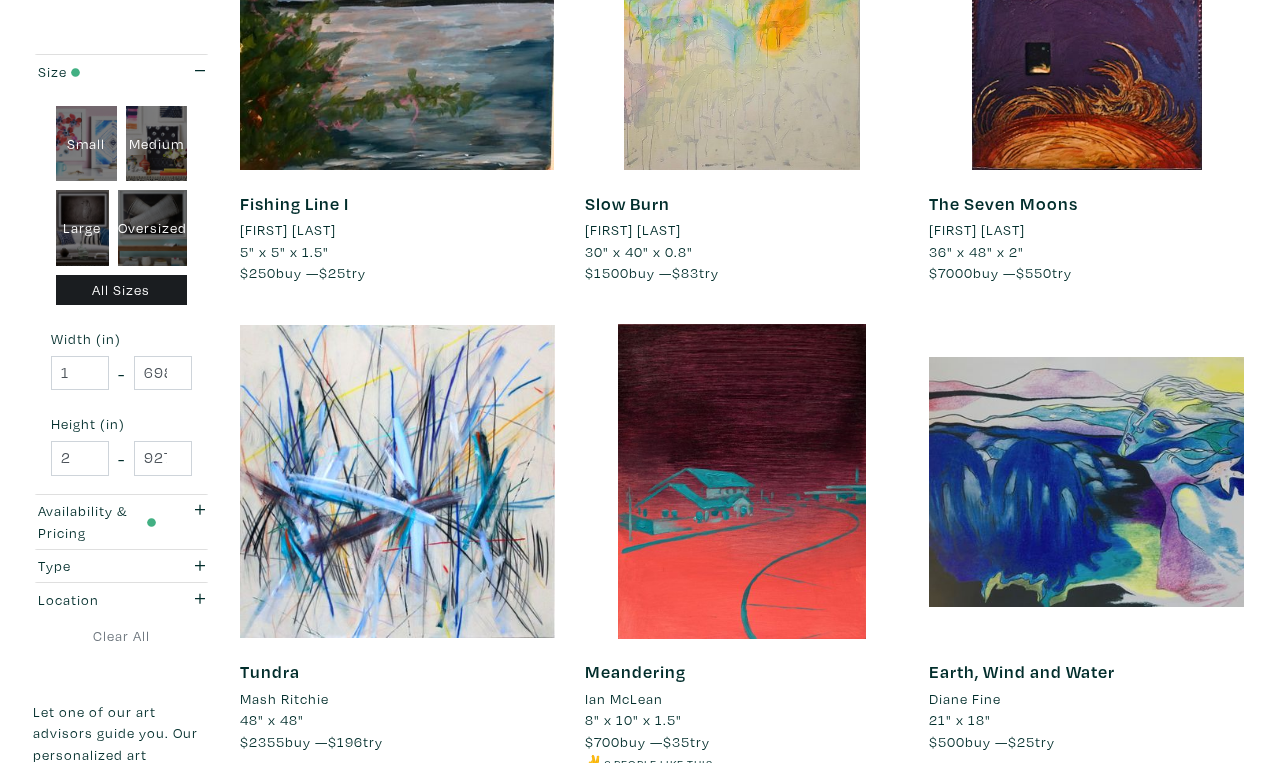 scroll, scrollTop: 2493, scrollLeft: 0, axis: vertical 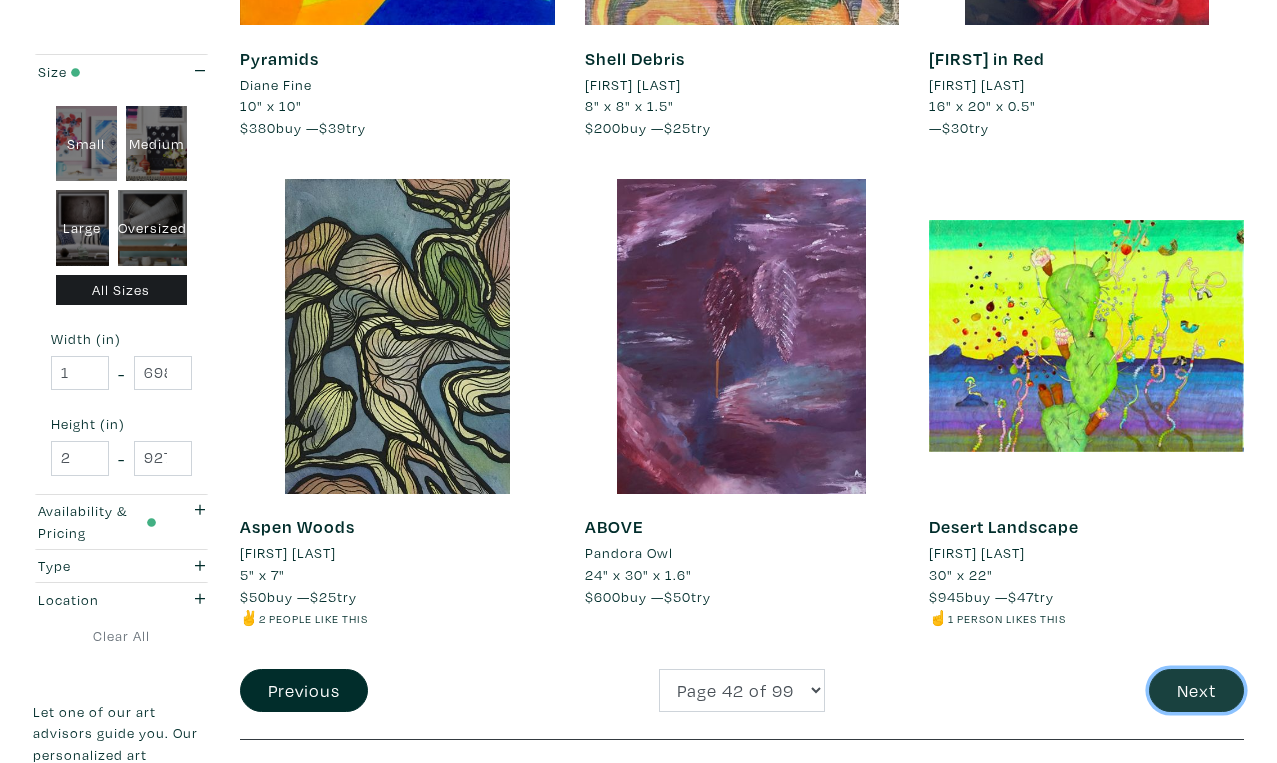 click on "Next" at bounding box center [1196, 690] 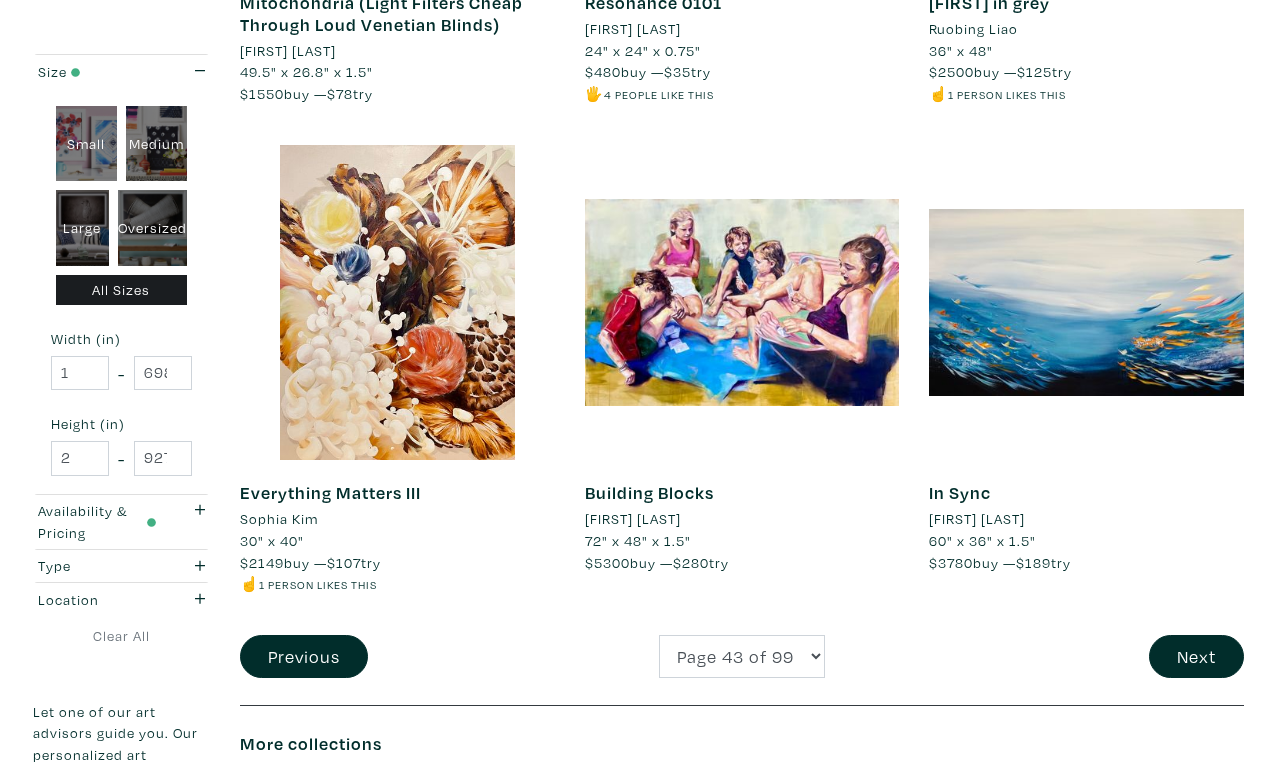 scroll, scrollTop: 3747, scrollLeft: 0, axis: vertical 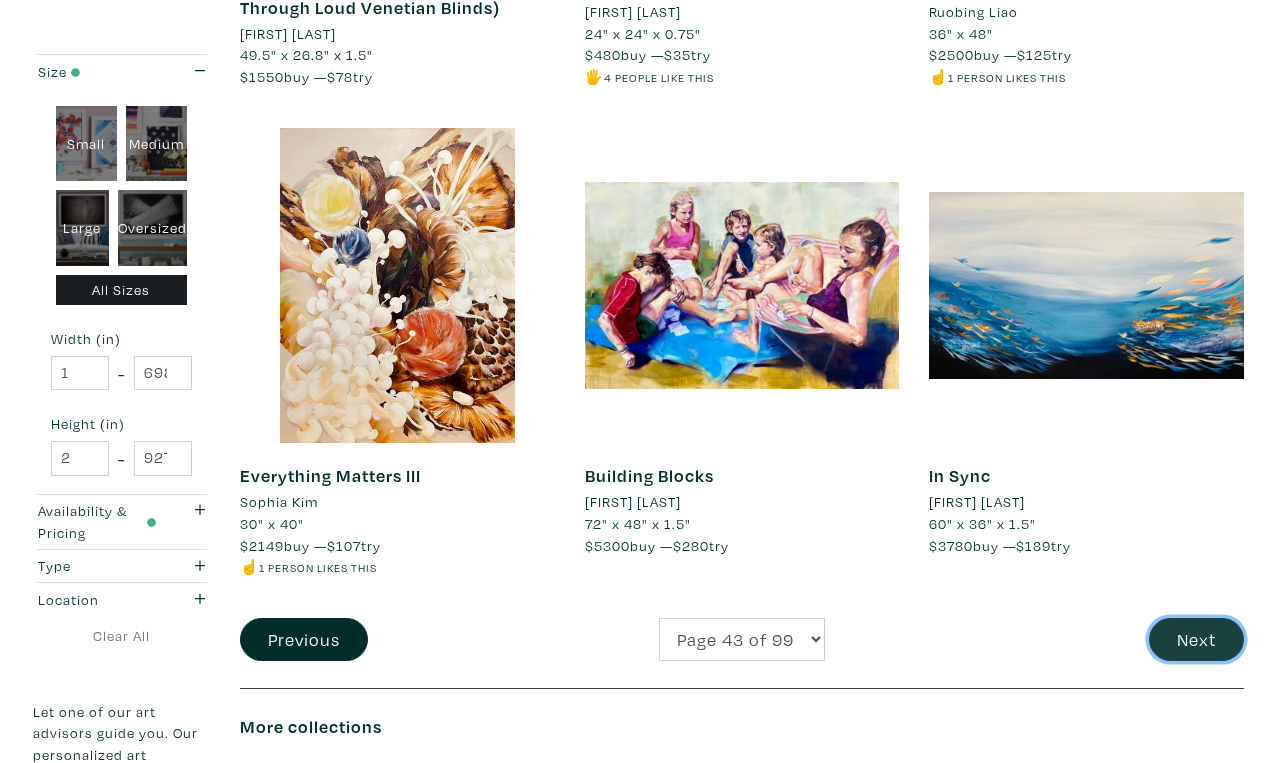 click on "Next" at bounding box center (1196, 639) 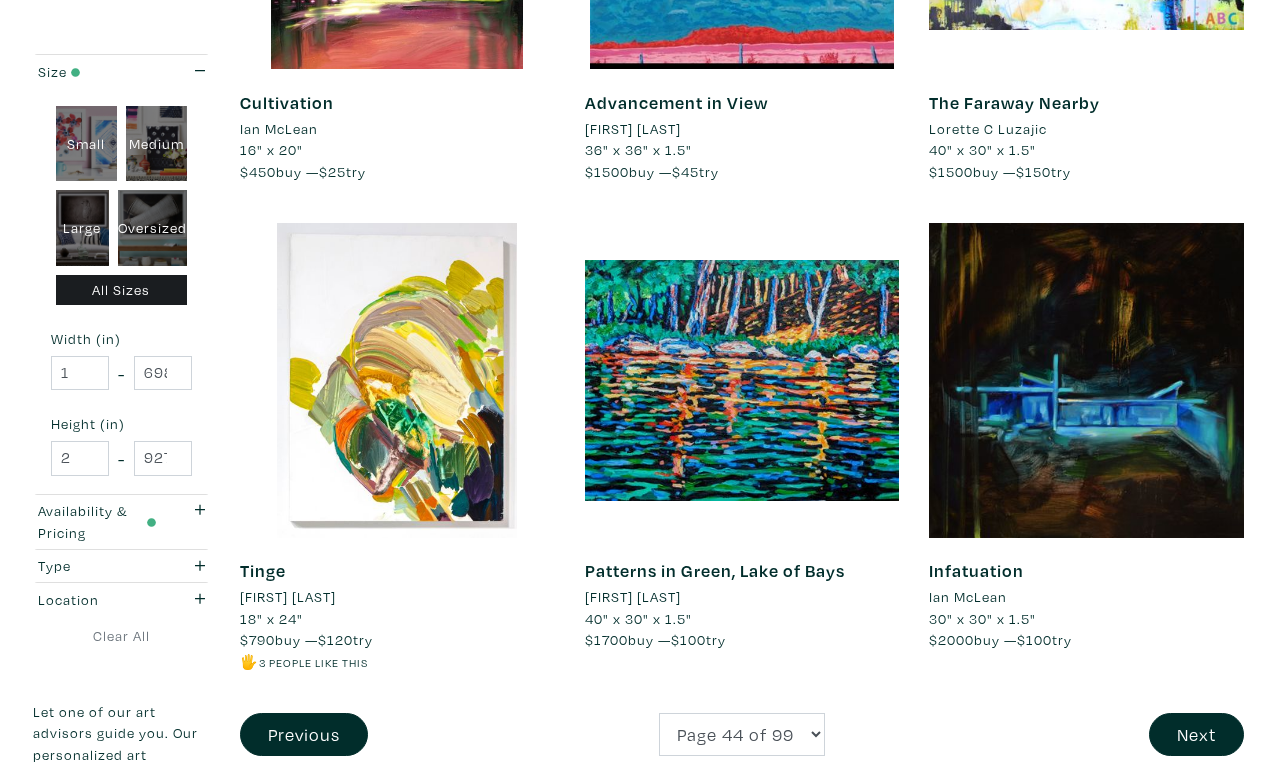 scroll, scrollTop: 3635, scrollLeft: 0, axis: vertical 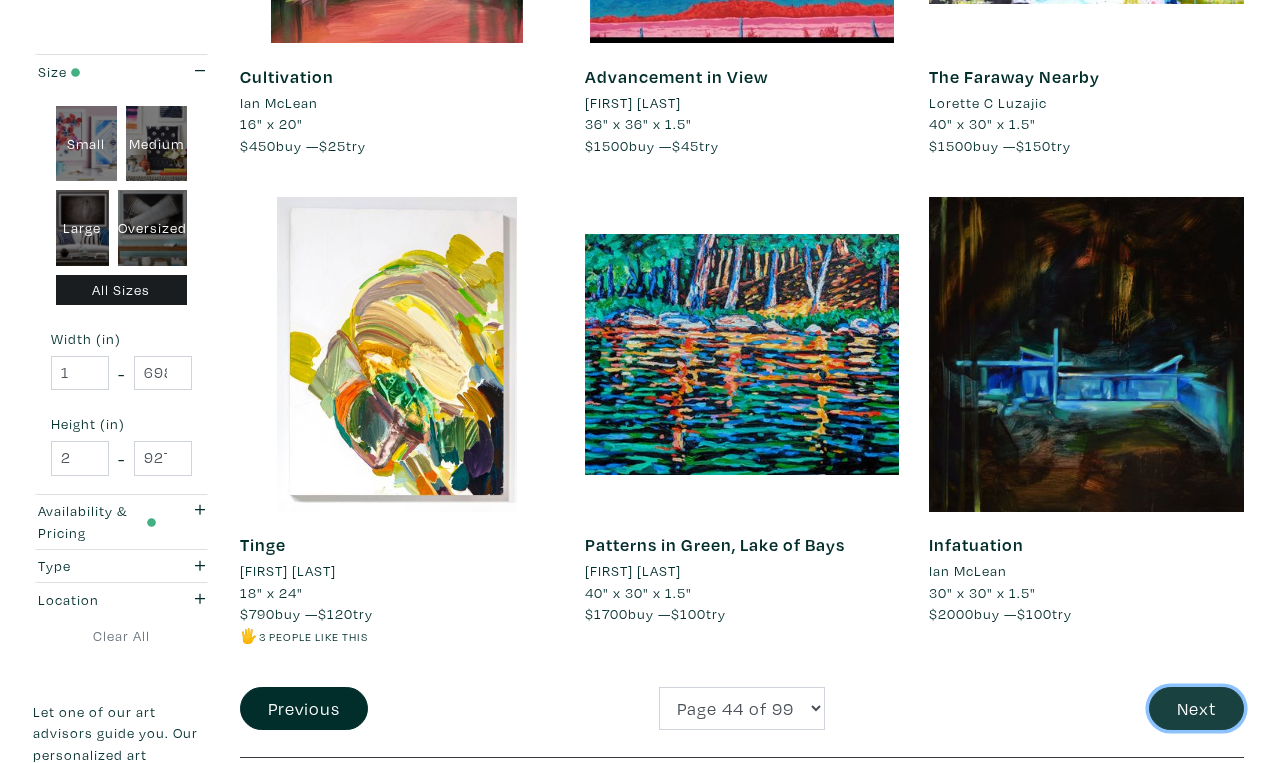 click on "Next" at bounding box center [1196, 708] 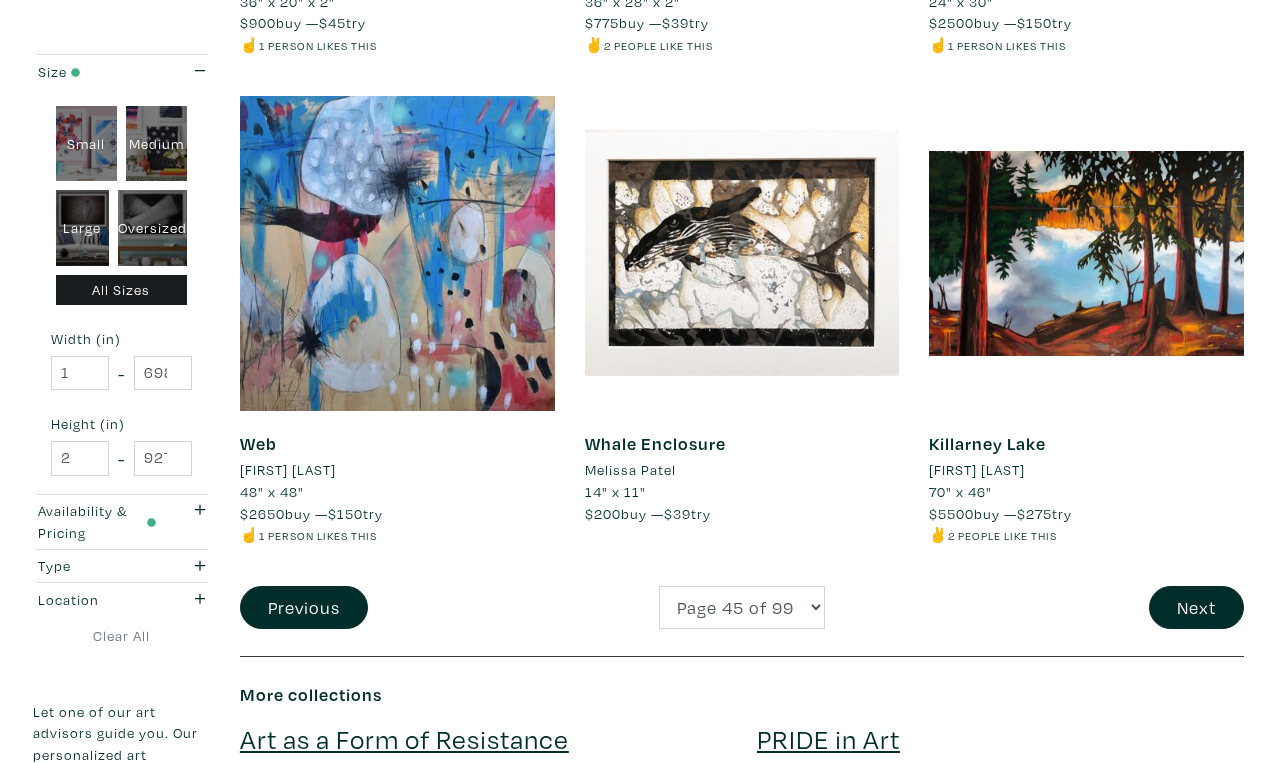 scroll, scrollTop: 3810, scrollLeft: 0, axis: vertical 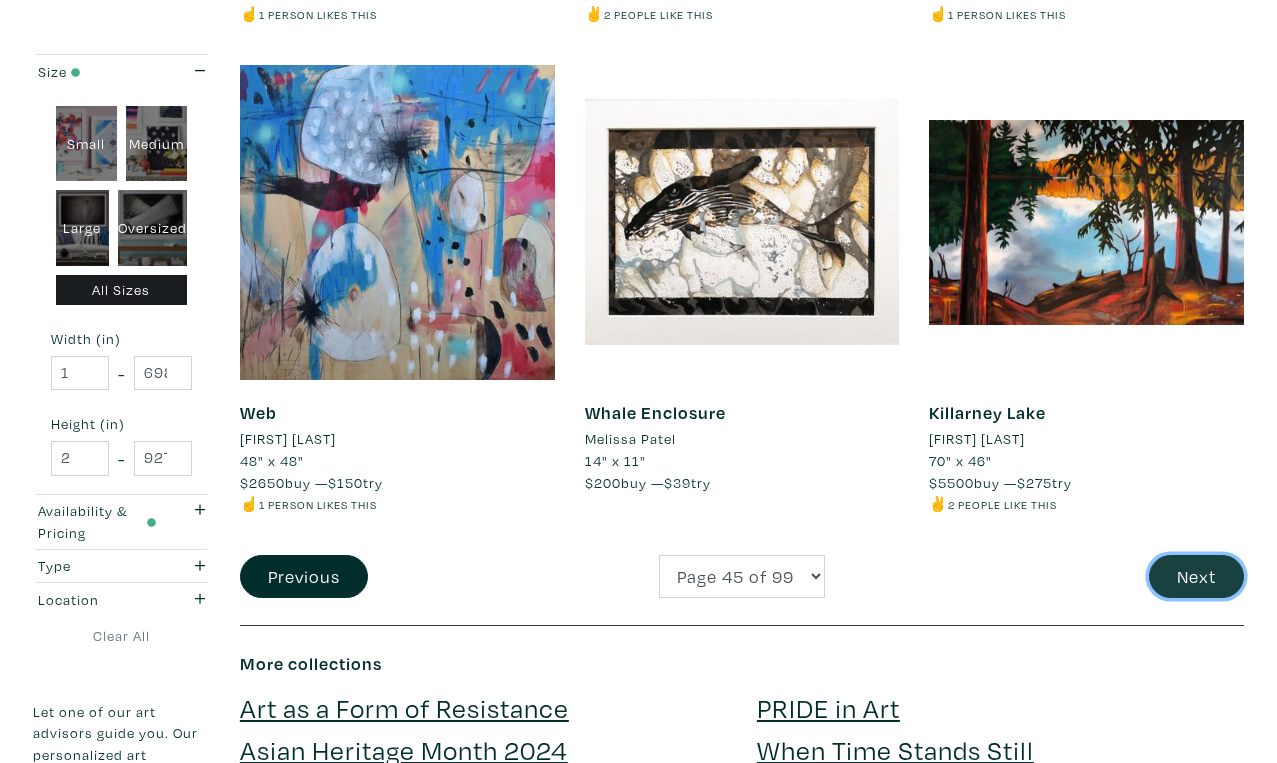 click on "Next" at bounding box center (1196, 576) 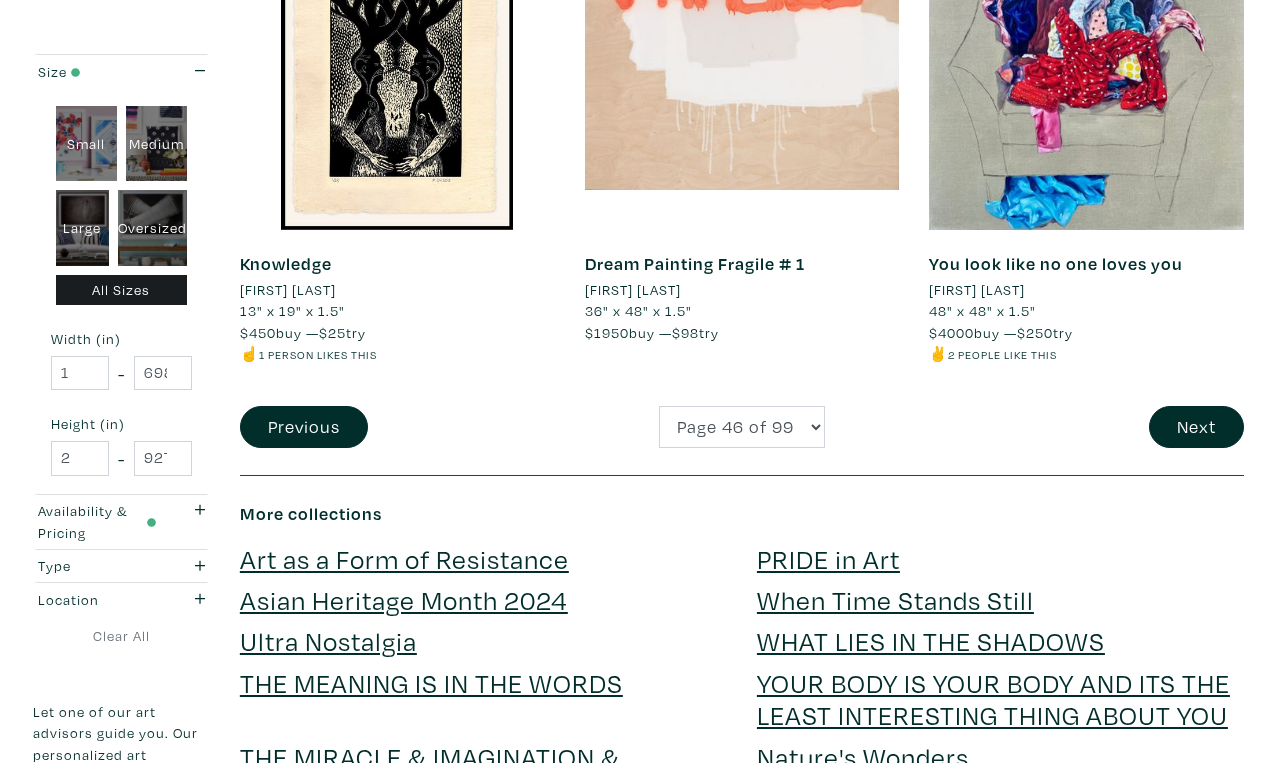 scroll, scrollTop: 3898, scrollLeft: 0, axis: vertical 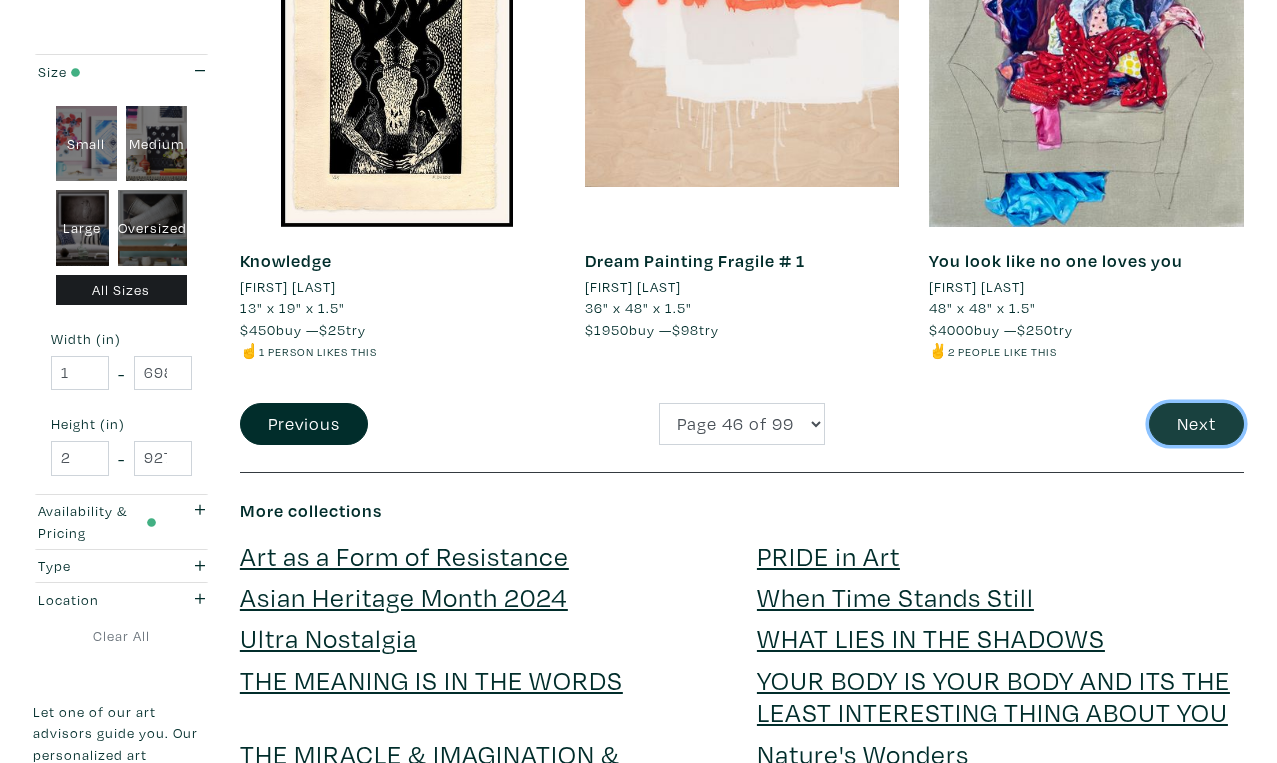 click on "Next" at bounding box center (1196, 424) 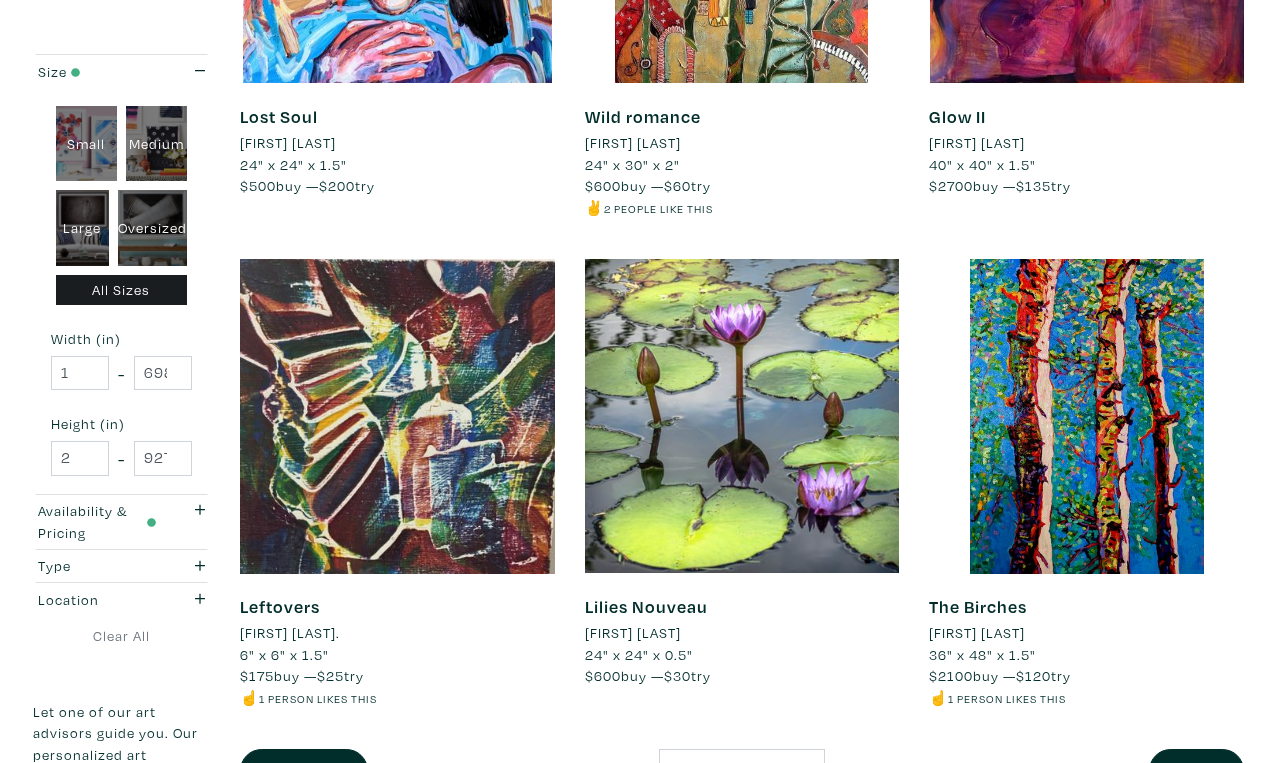 scroll, scrollTop: 3611, scrollLeft: 0, axis: vertical 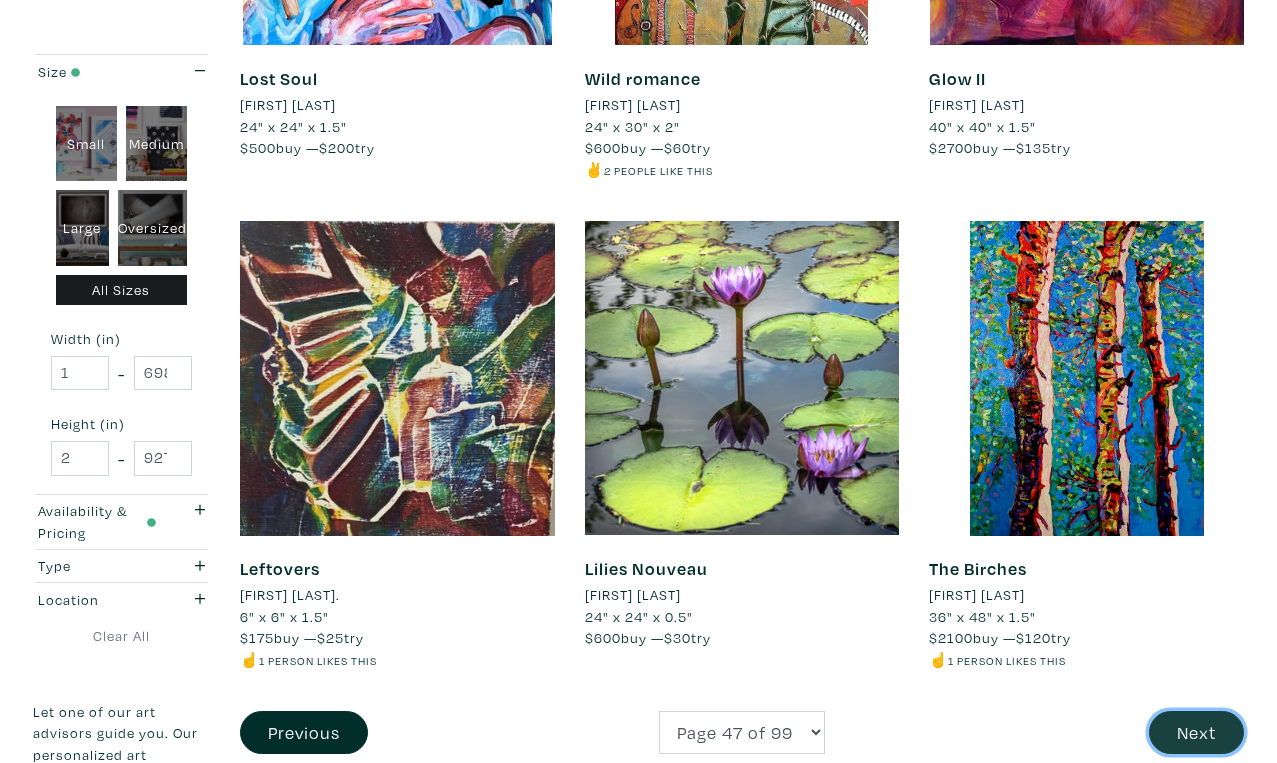 click on "Next" at bounding box center (1196, 732) 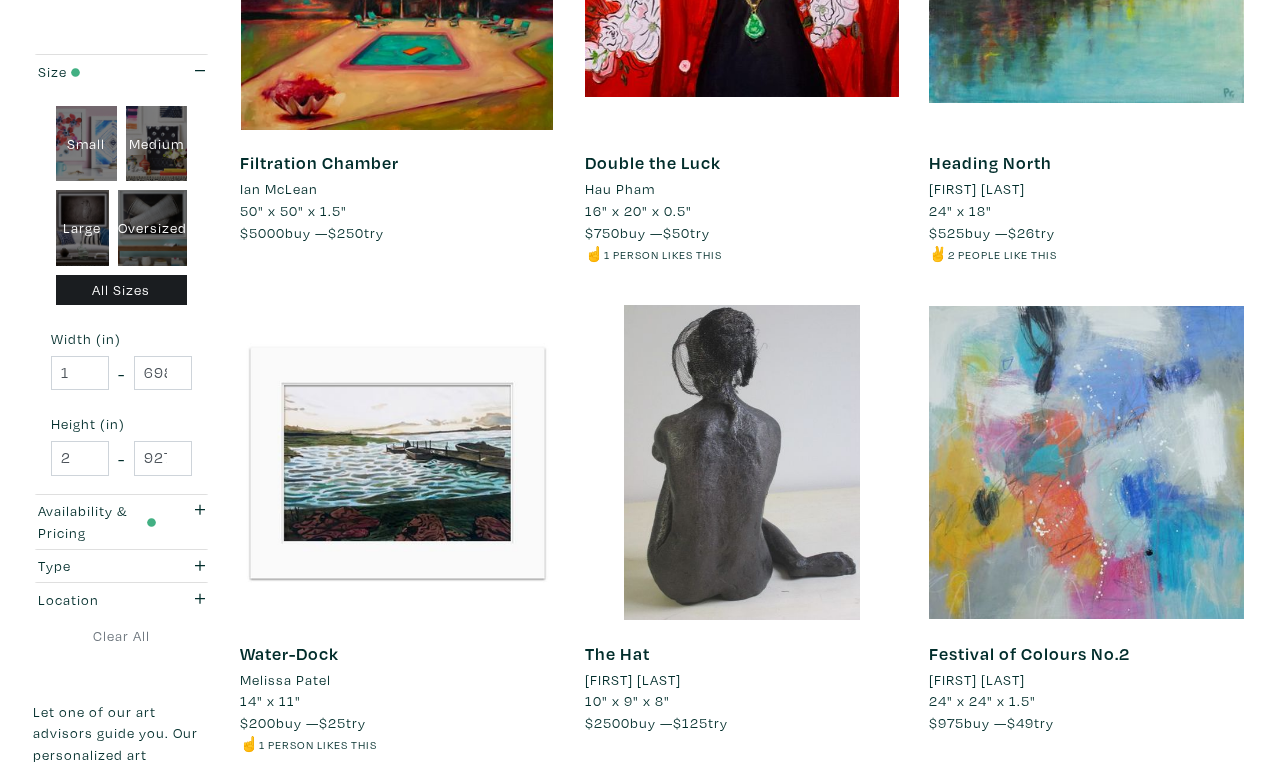 scroll, scrollTop: 3516, scrollLeft: 0, axis: vertical 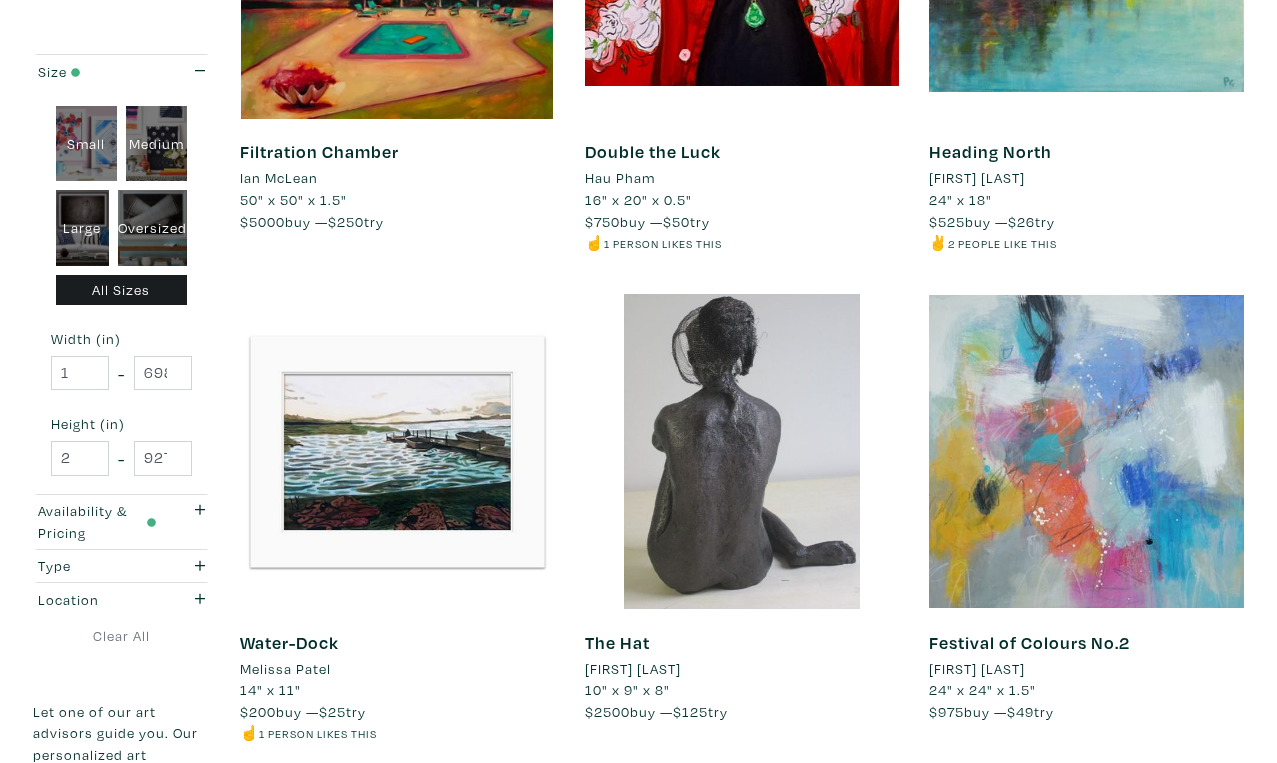 click on "Next" at bounding box center (1196, 806) 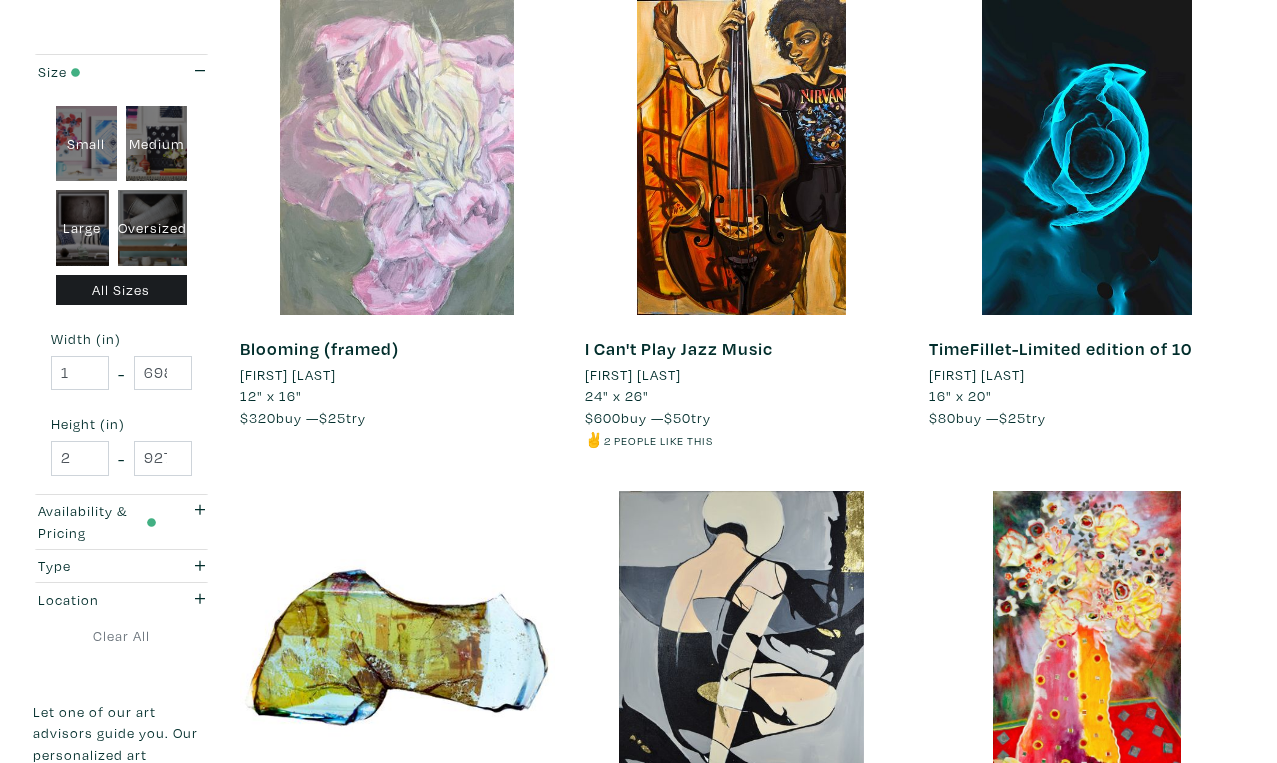 scroll, scrollTop: 2854, scrollLeft: 0, axis: vertical 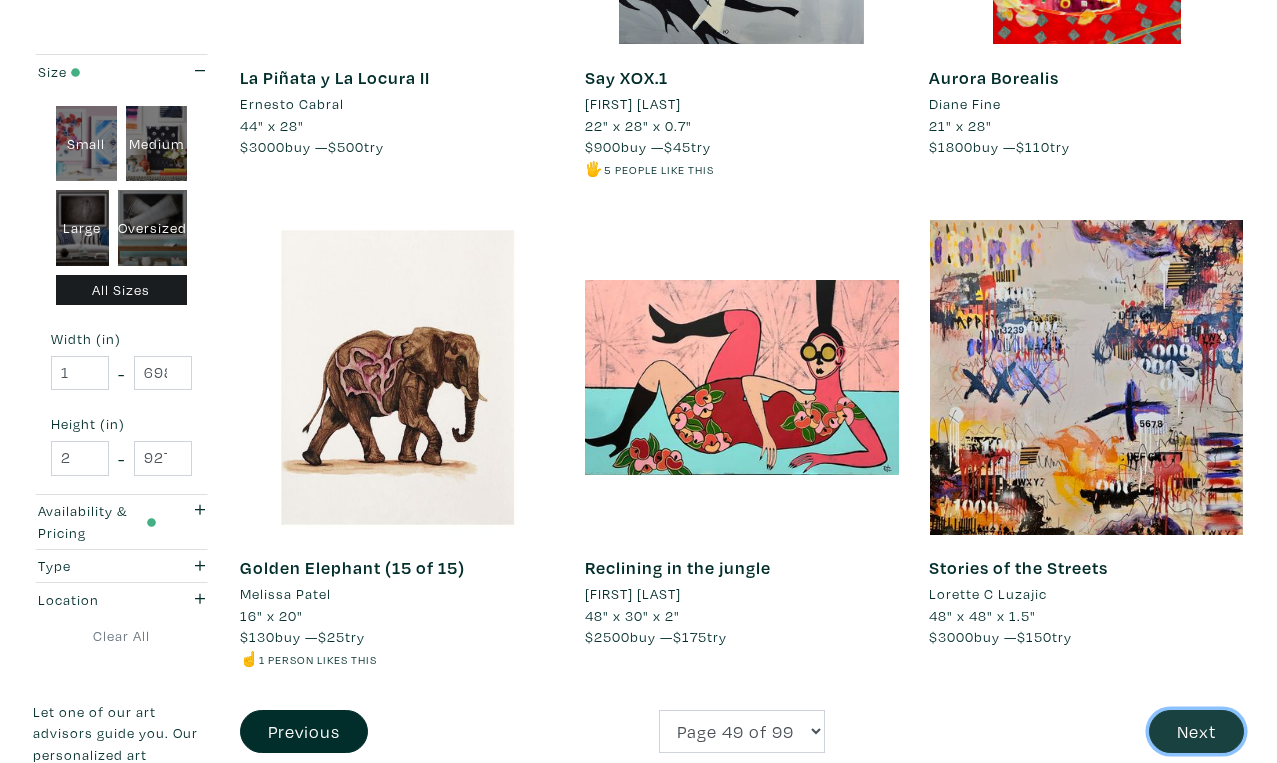 click on "Next" at bounding box center [1196, 731] 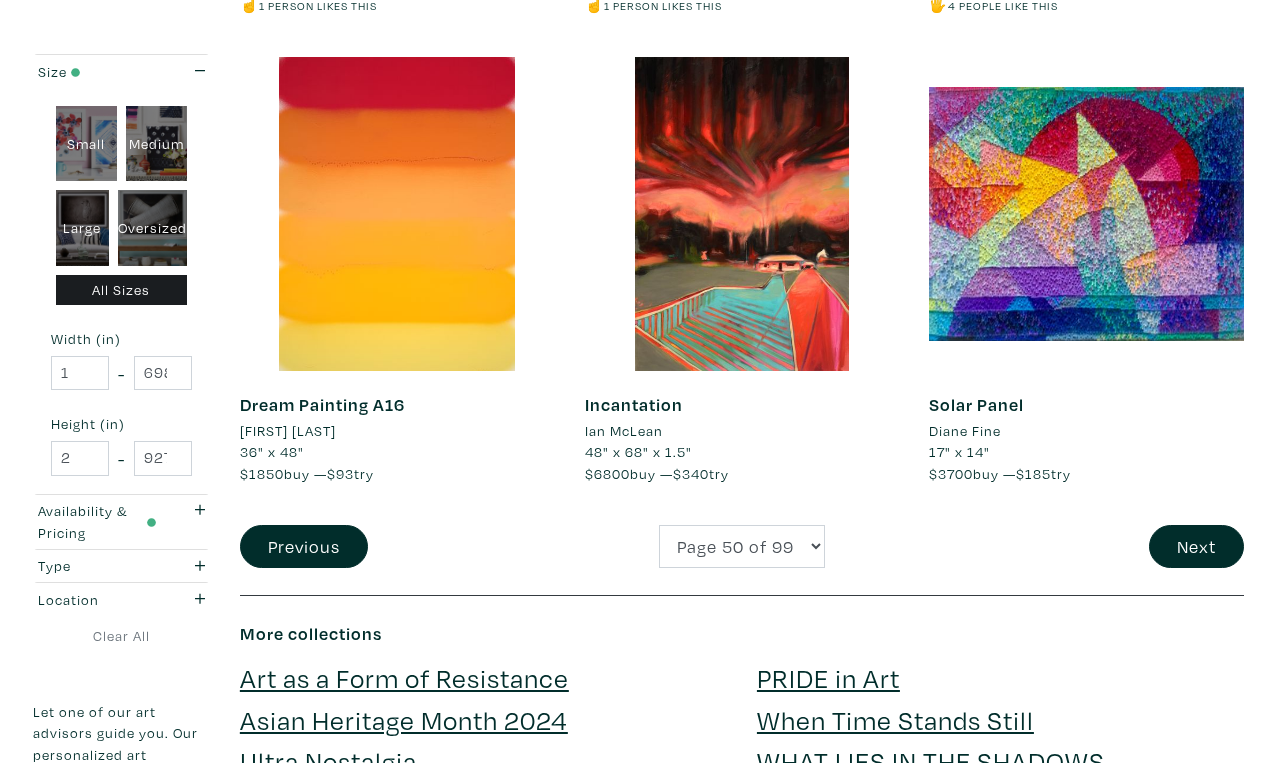 scroll, scrollTop: 3811, scrollLeft: 0, axis: vertical 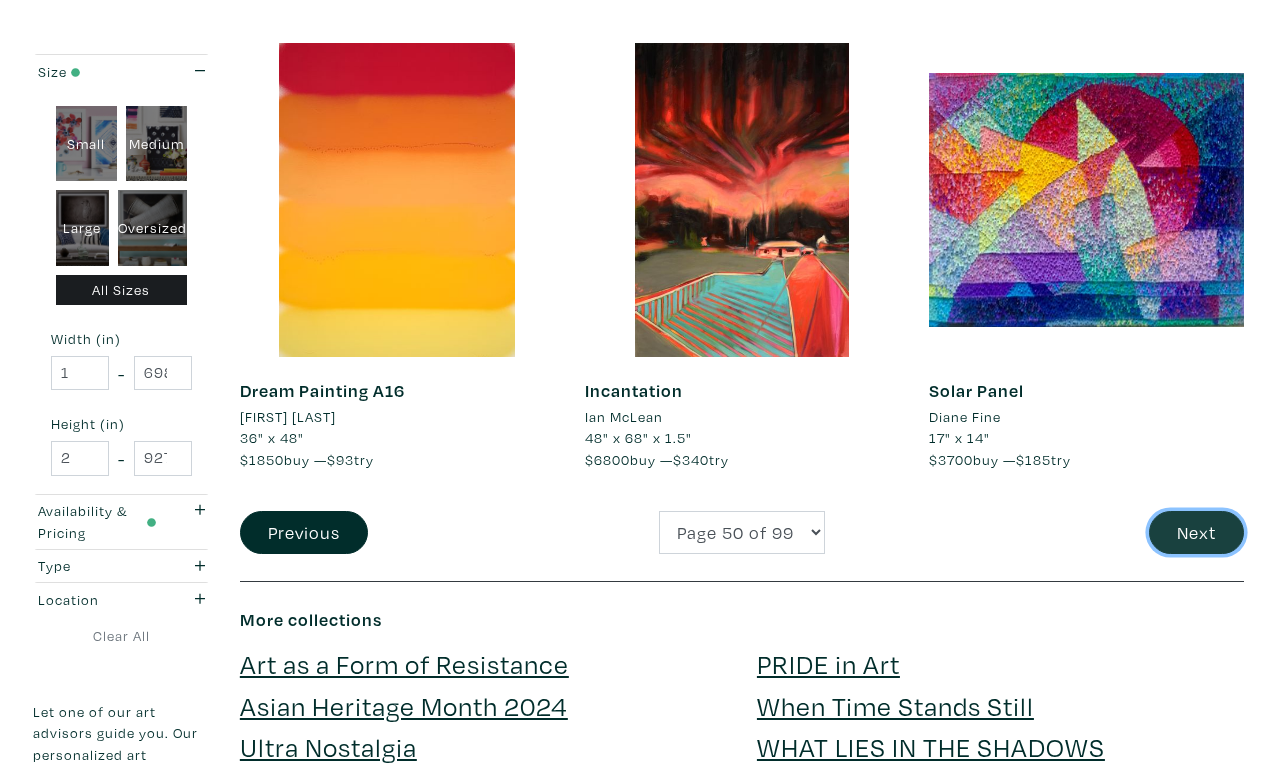 click on "Next" at bounding box center (1196, 532) 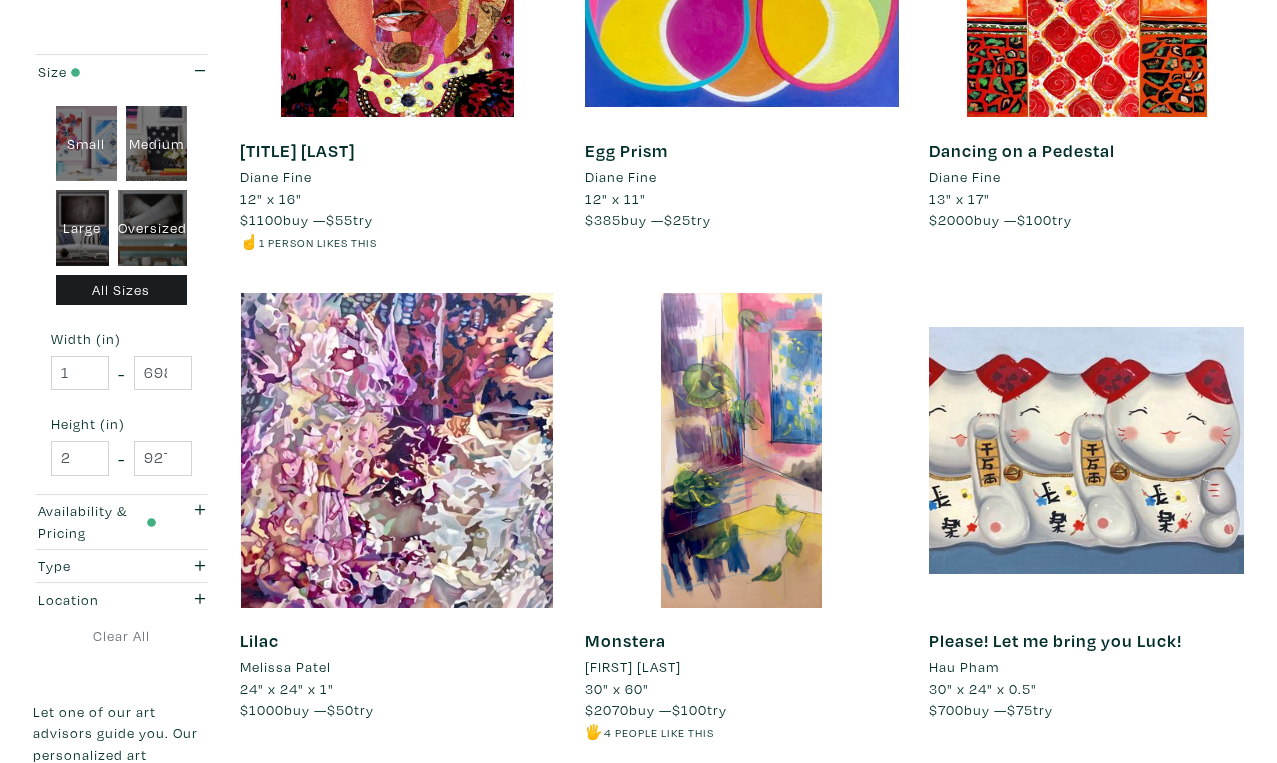 scroll, scrollTop: 3547, scrollLeft: 0, axis: vertical 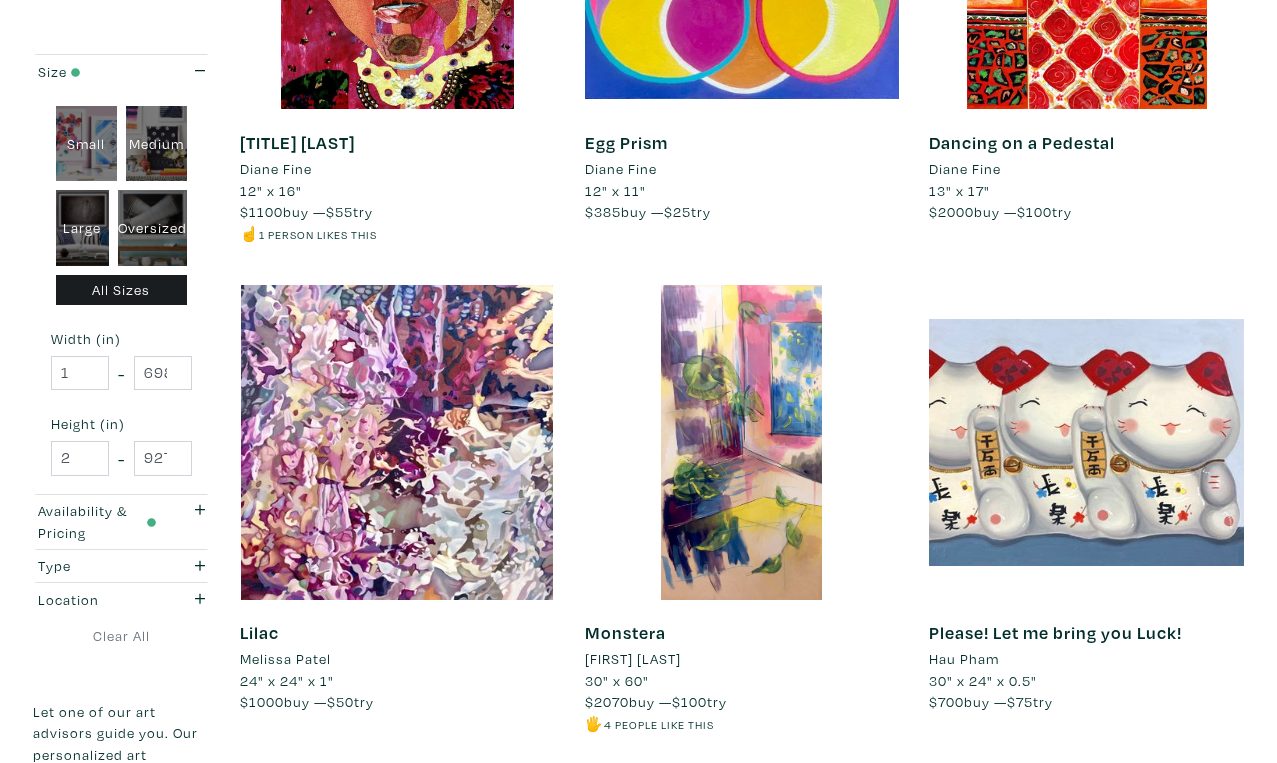click on "Next" at bounding box center [1196, 796] 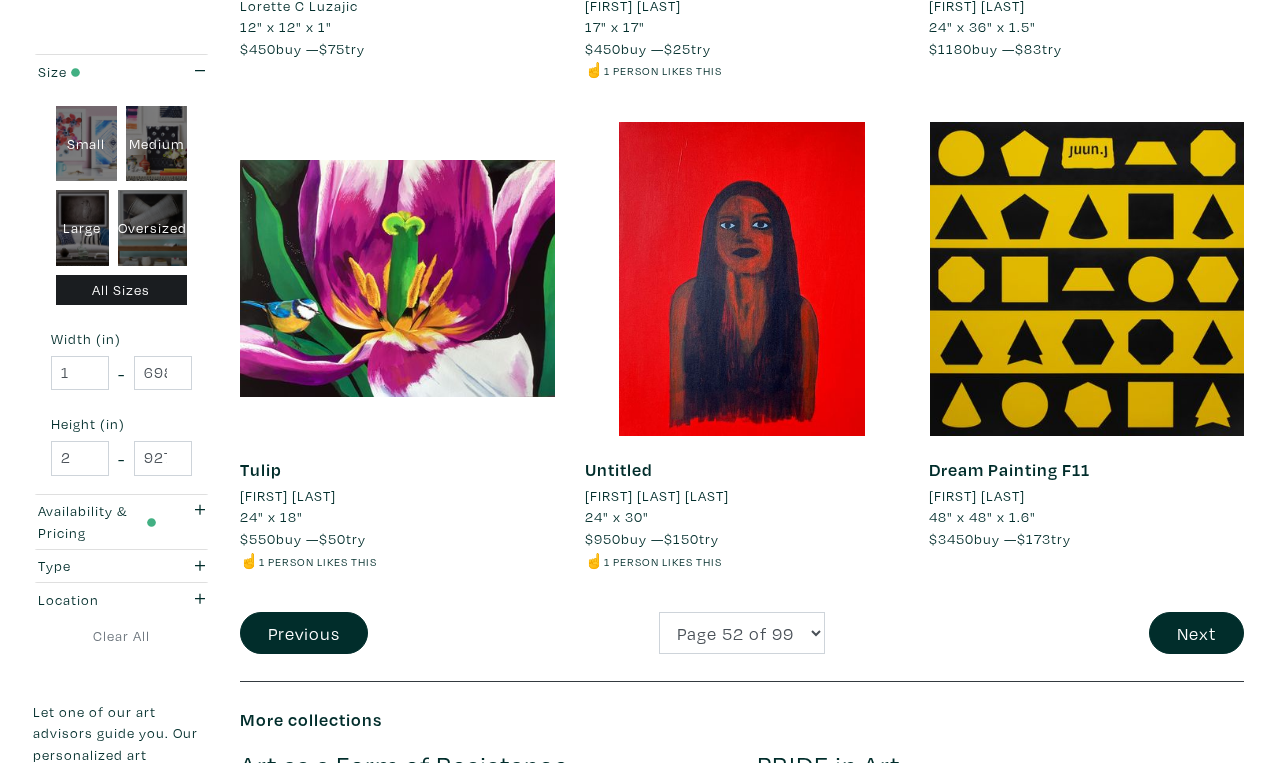 scroll, scrollTop: 3756, scrollLeft: 0, axis: vertical 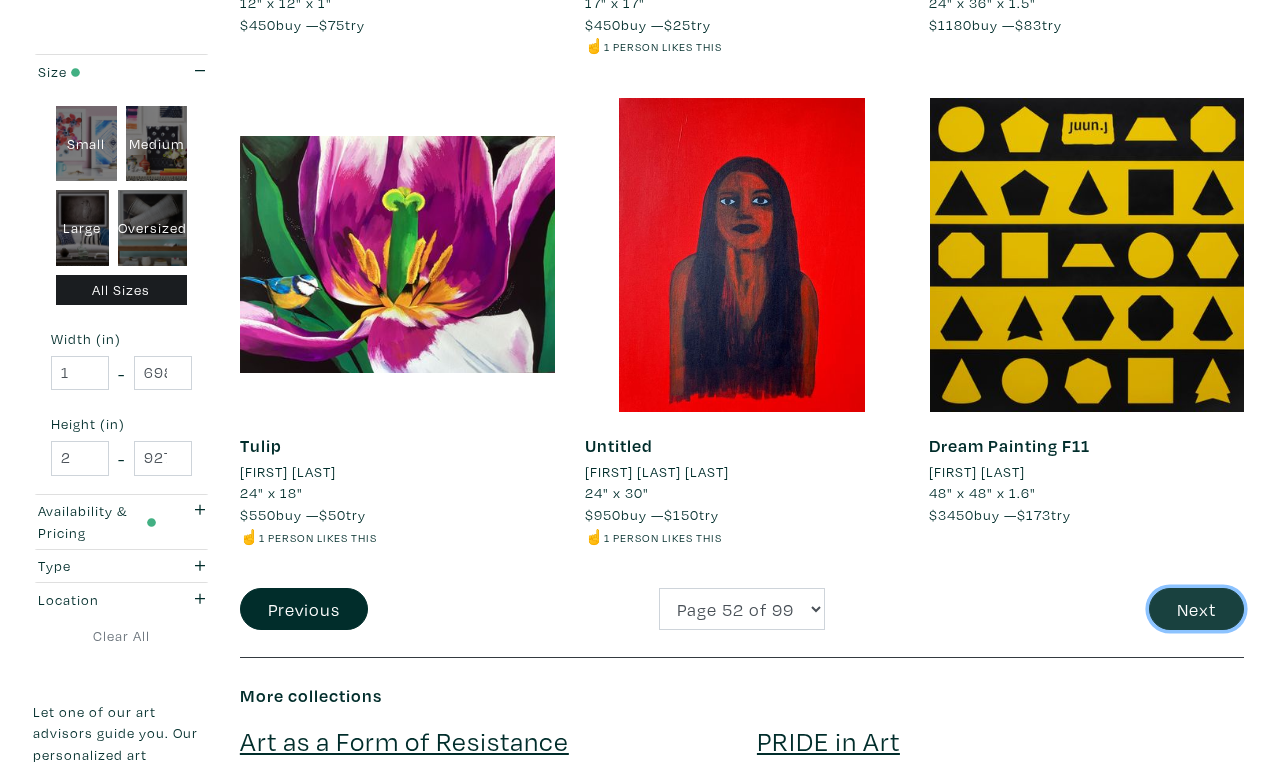 click on "Next" at bounding box center [1196, 609] 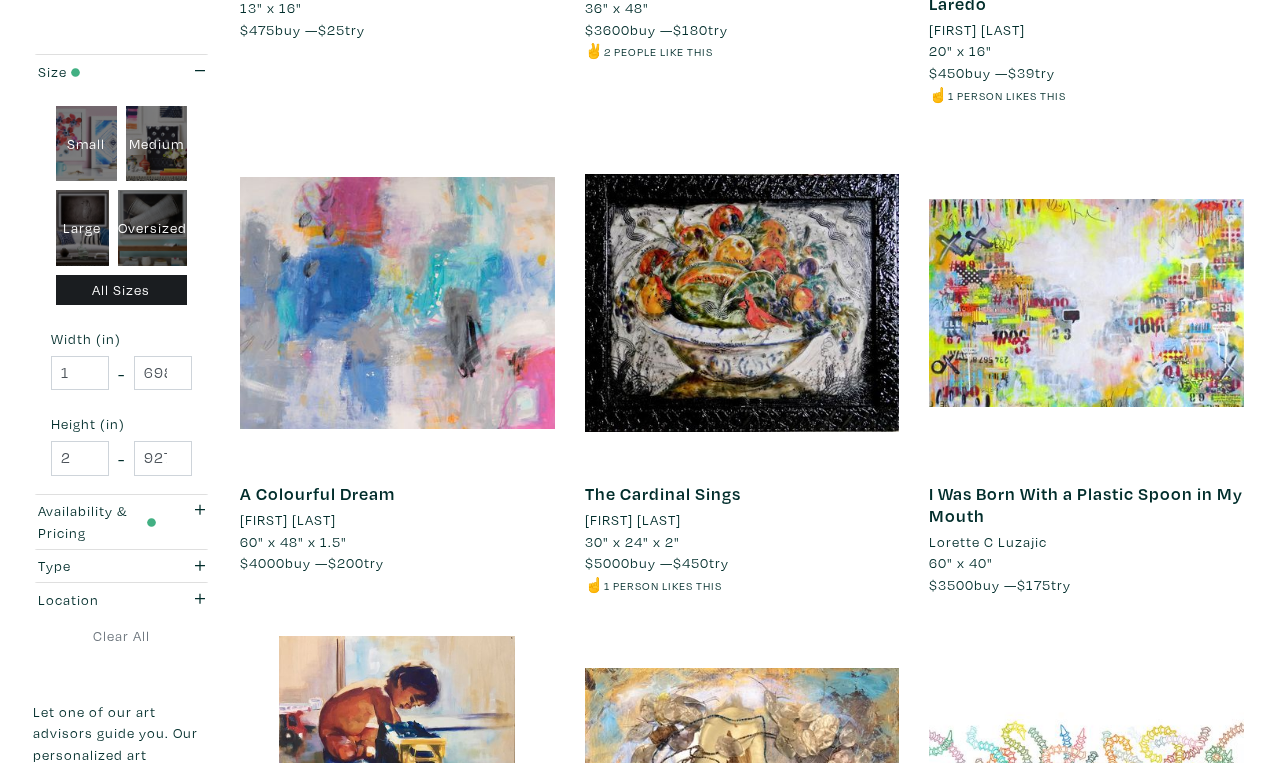 scroll, scrollTop: 1777, scrollLeft: 0, axis: vertical 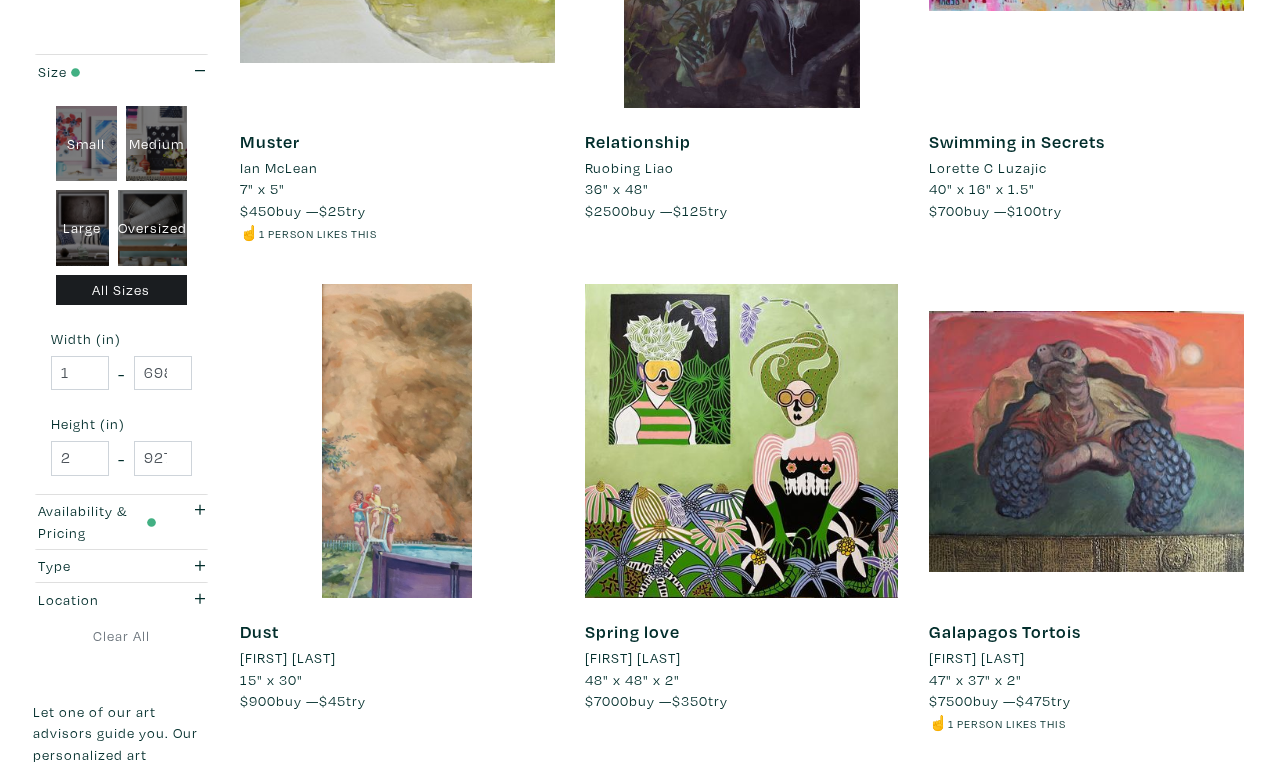 click on "Next" at bounding box center (1196, 795) 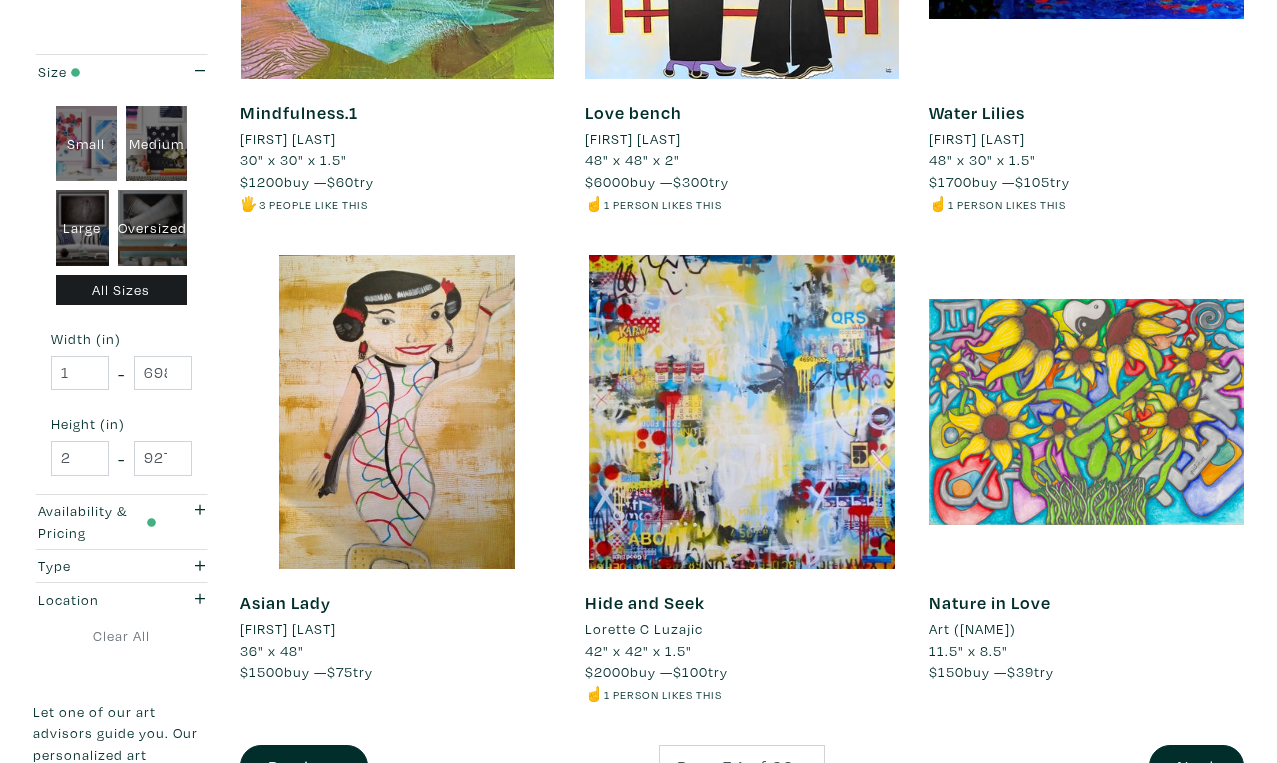 scroll, scrollTop: 3541, scrollLeft: 0, axis: vertical 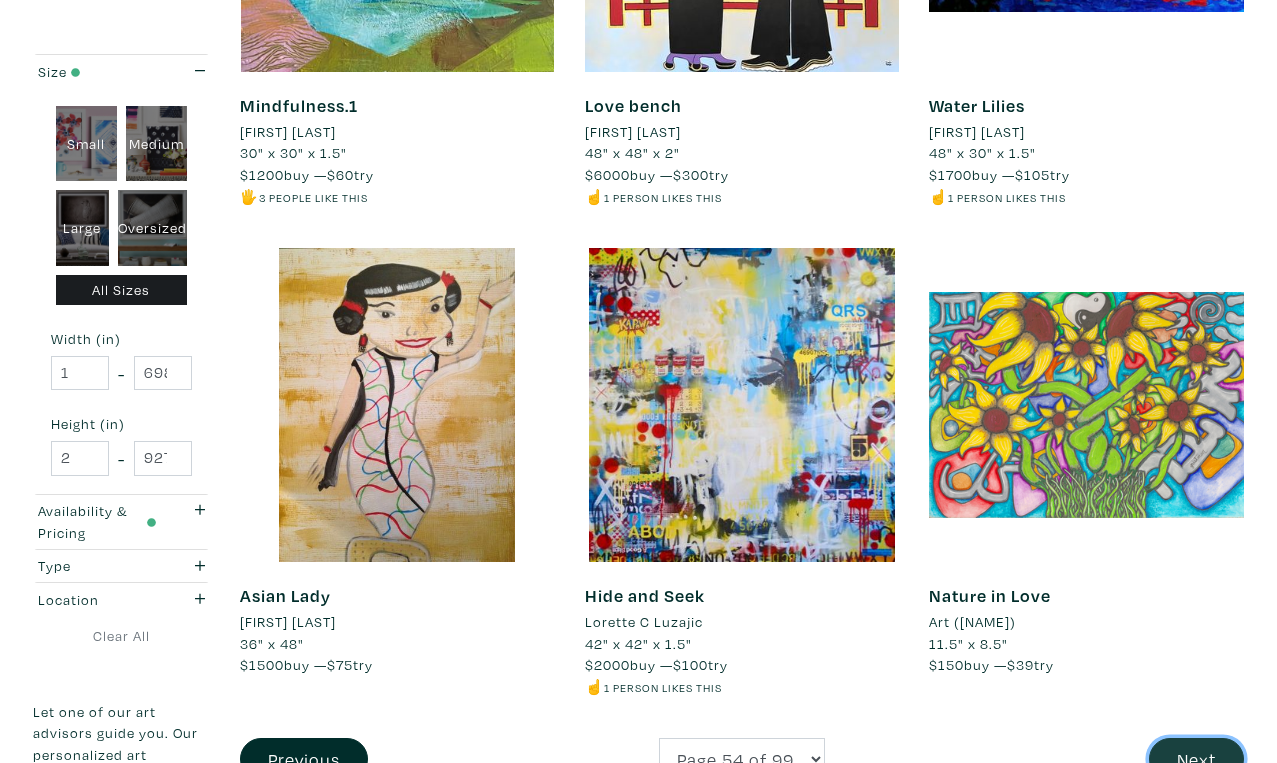 click on "Next" at bounding box center [1196, 759] 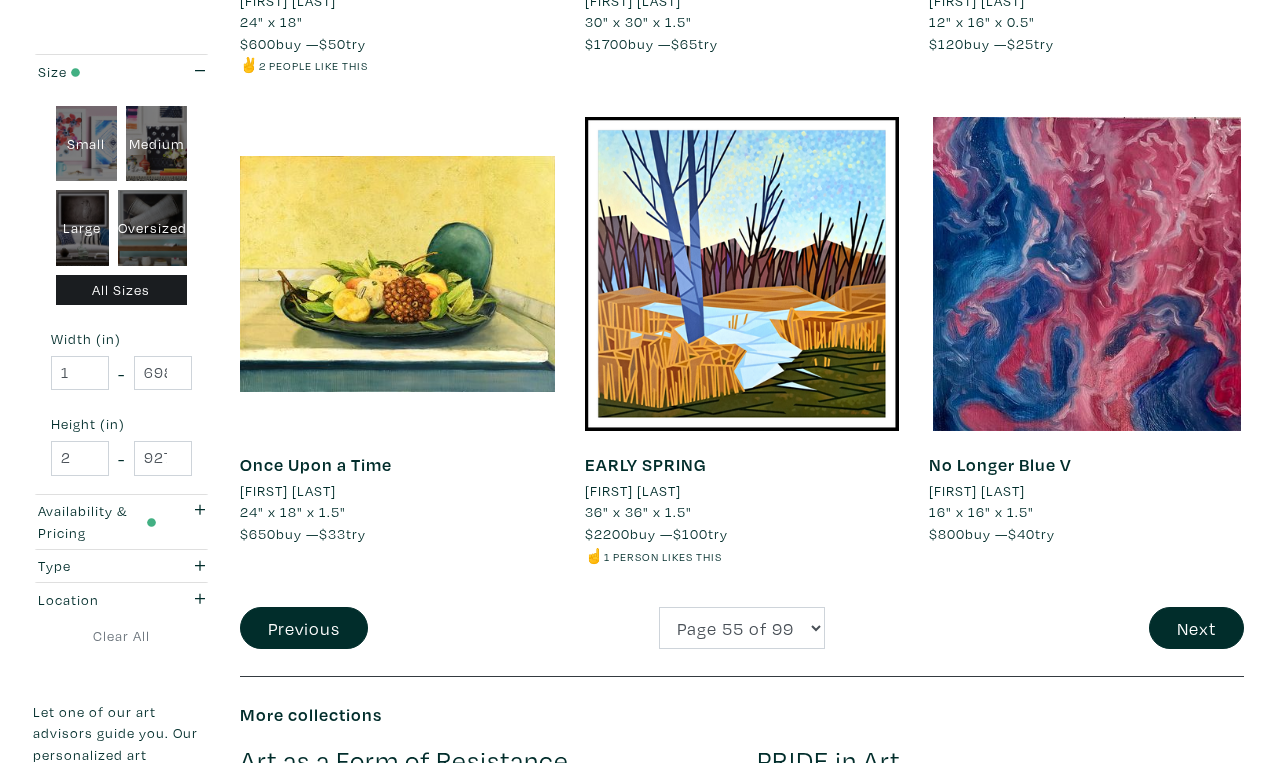 scroll, scrollTop: 3749, scrollLeft: 0, axis: vertical 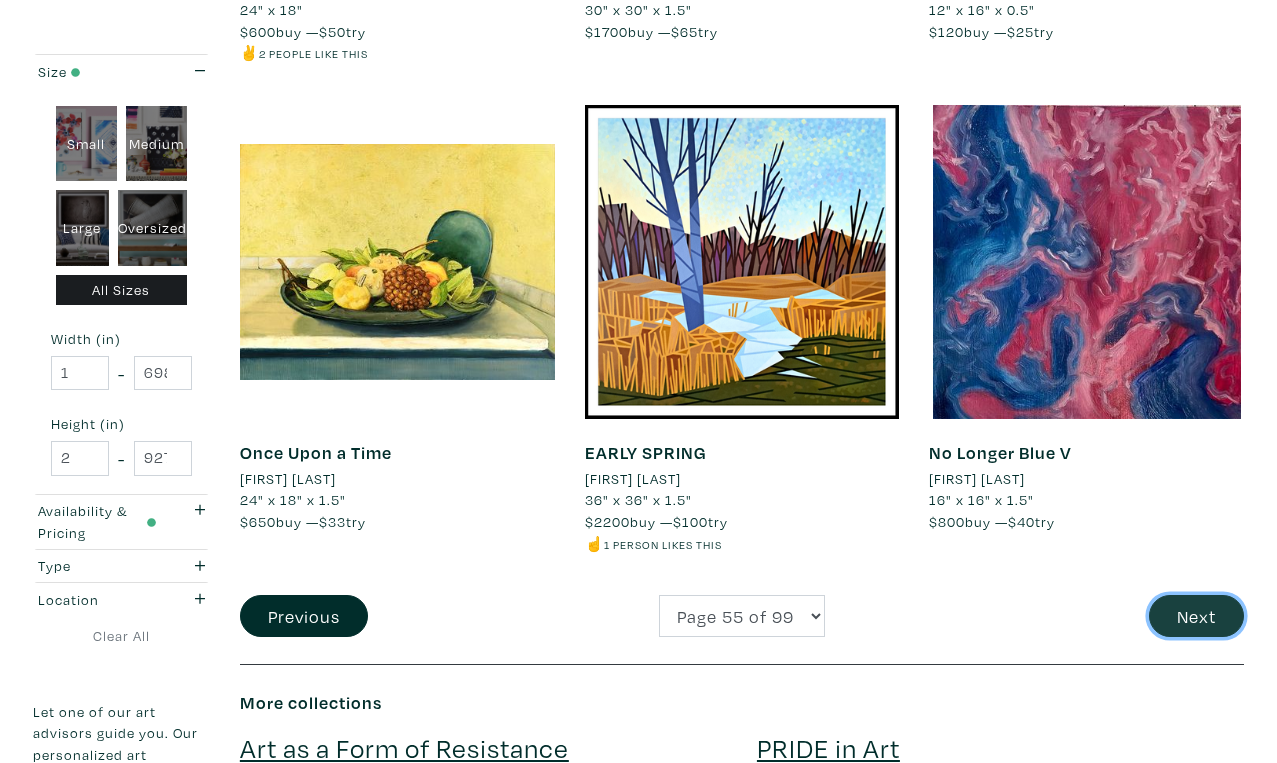 click on "Next" at bounding box center [1196, 616] 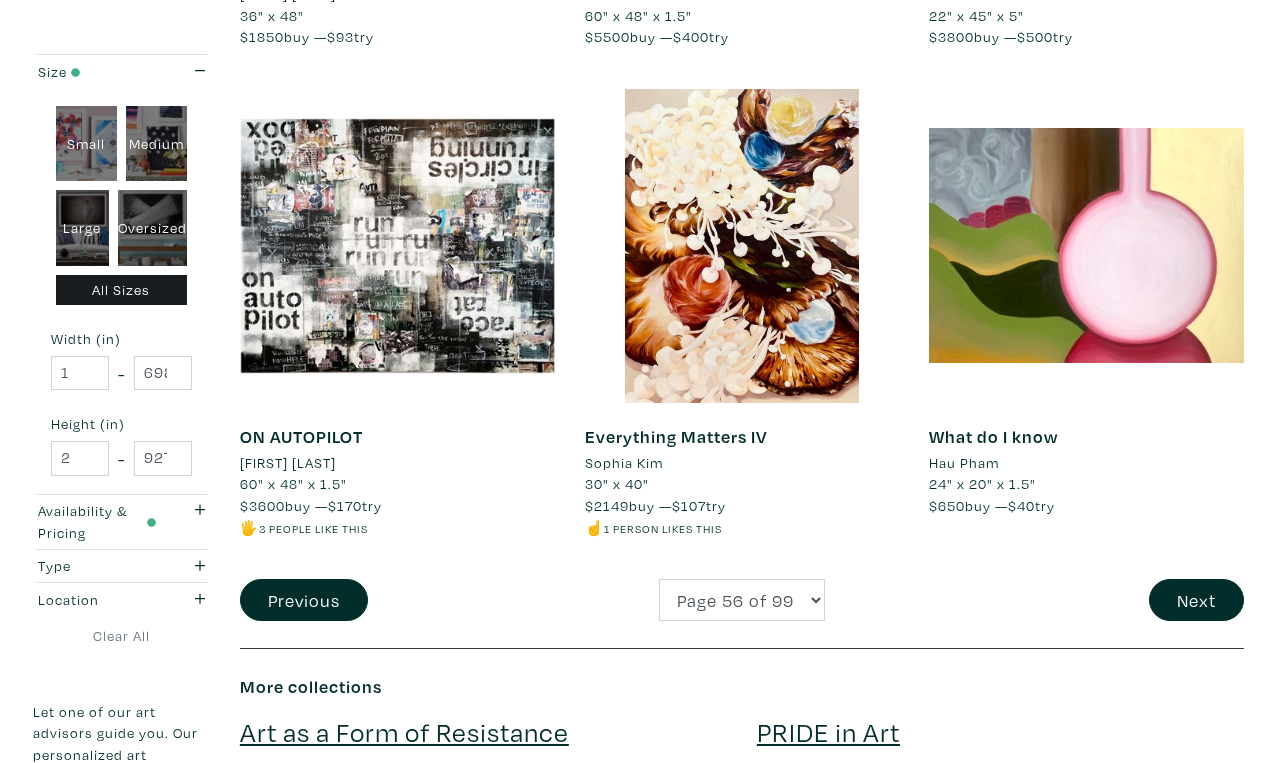 scroll, scrollTop: 3829, scrollLeft: 0, axis: vertical 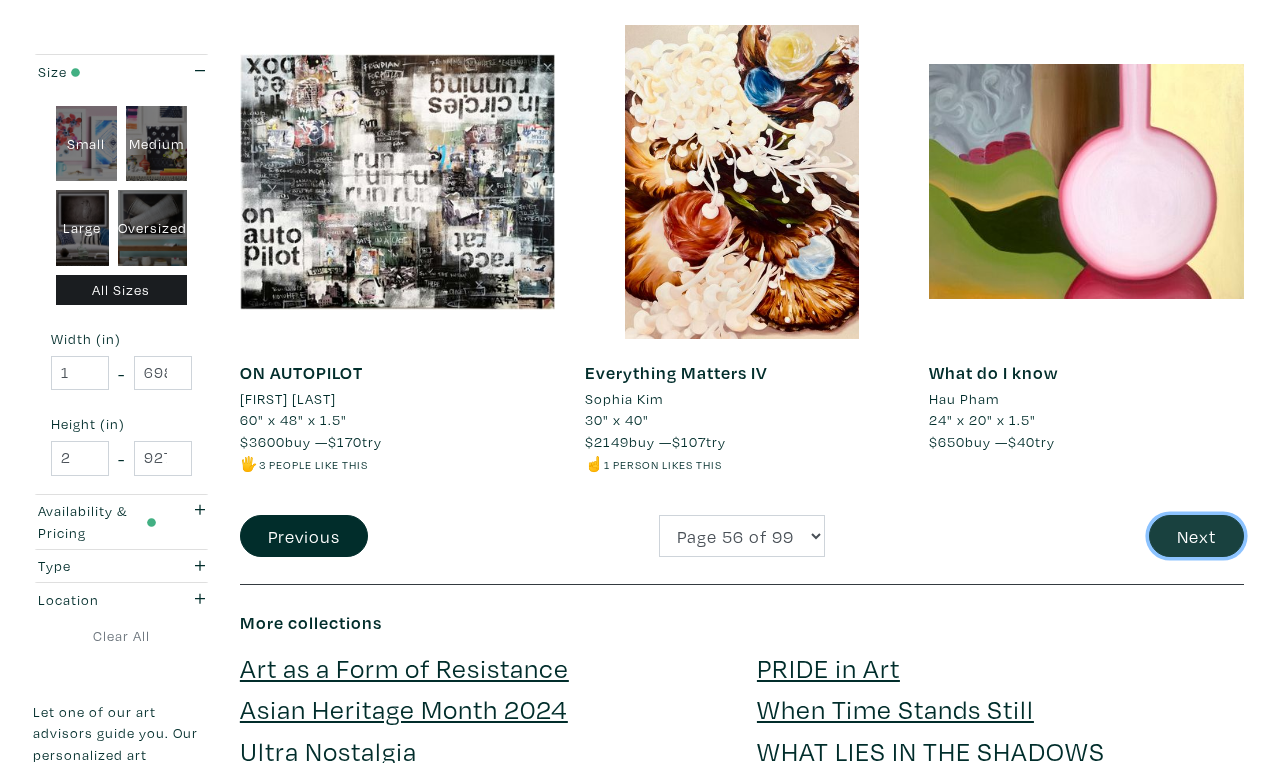 click on "Next" at bounding box center (1196, 536) 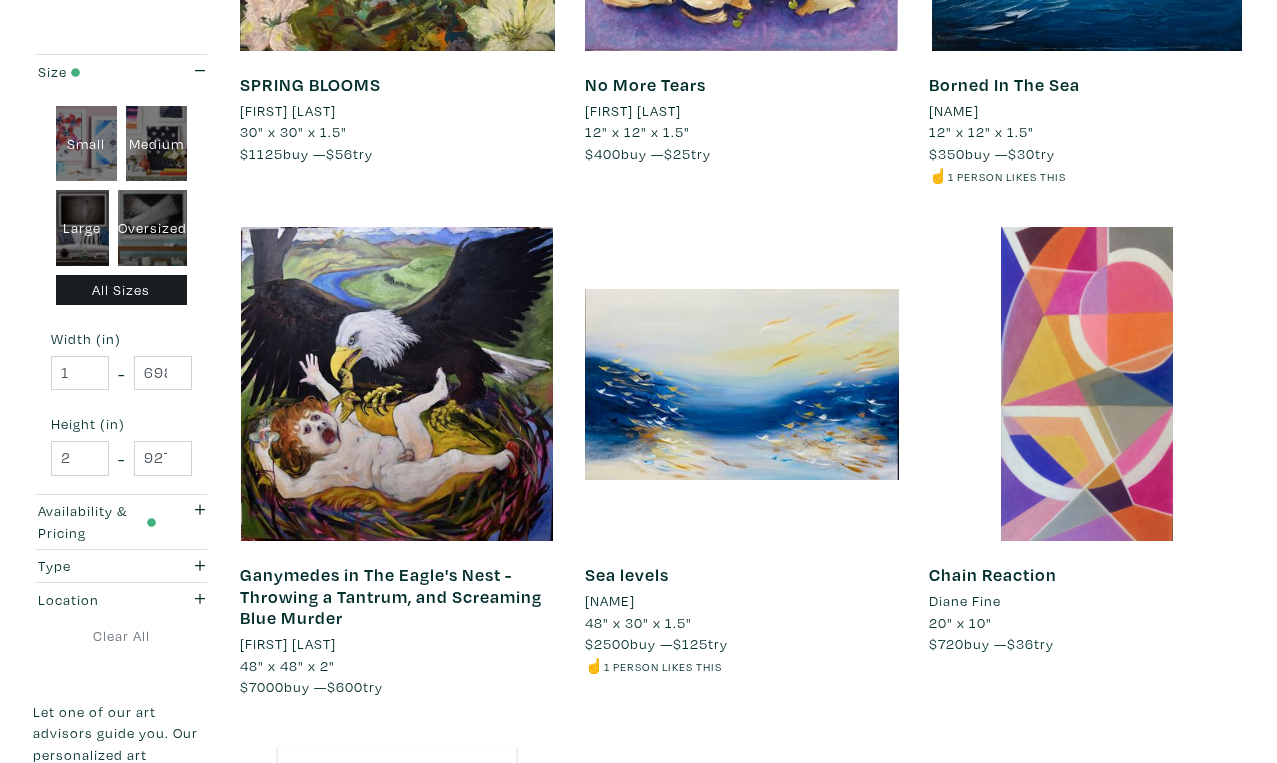 scroll, scrollTop: 3124, scrollLeft: 0, axis: vertical 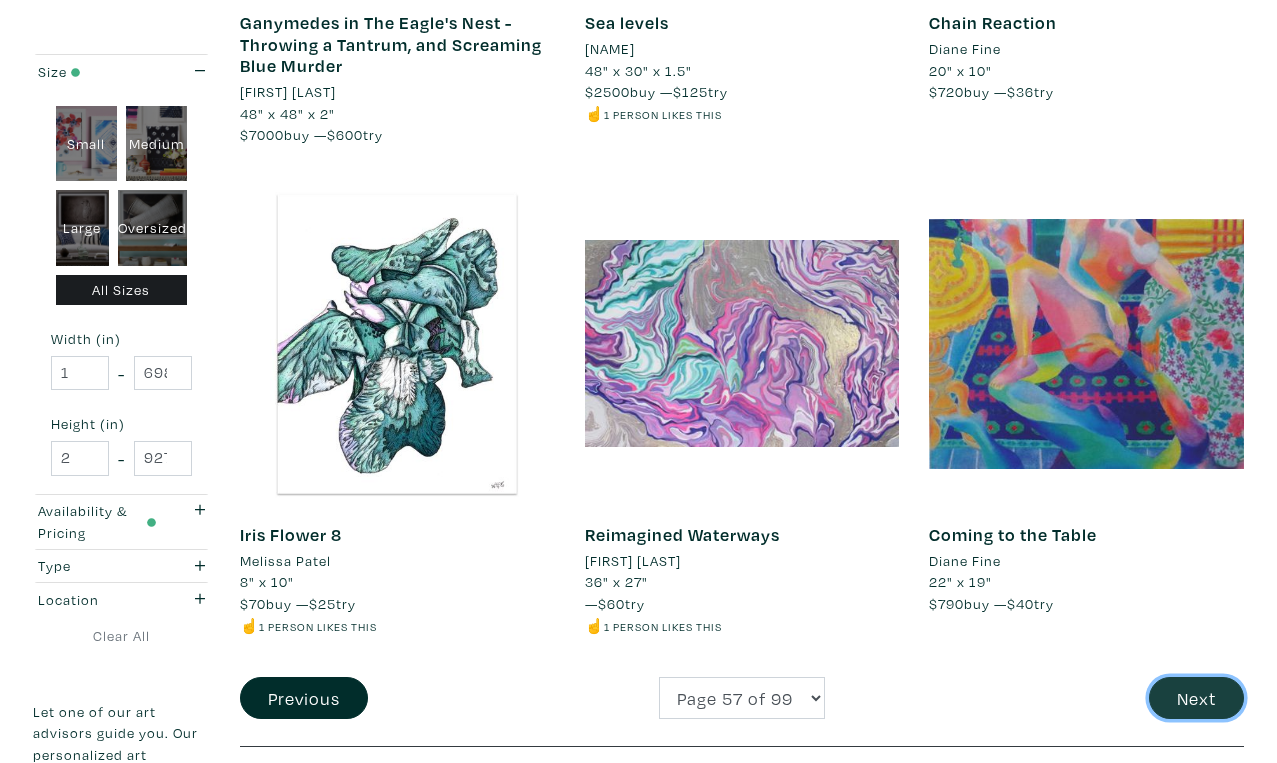 click on "Next" at bounding box center (1196, 698) 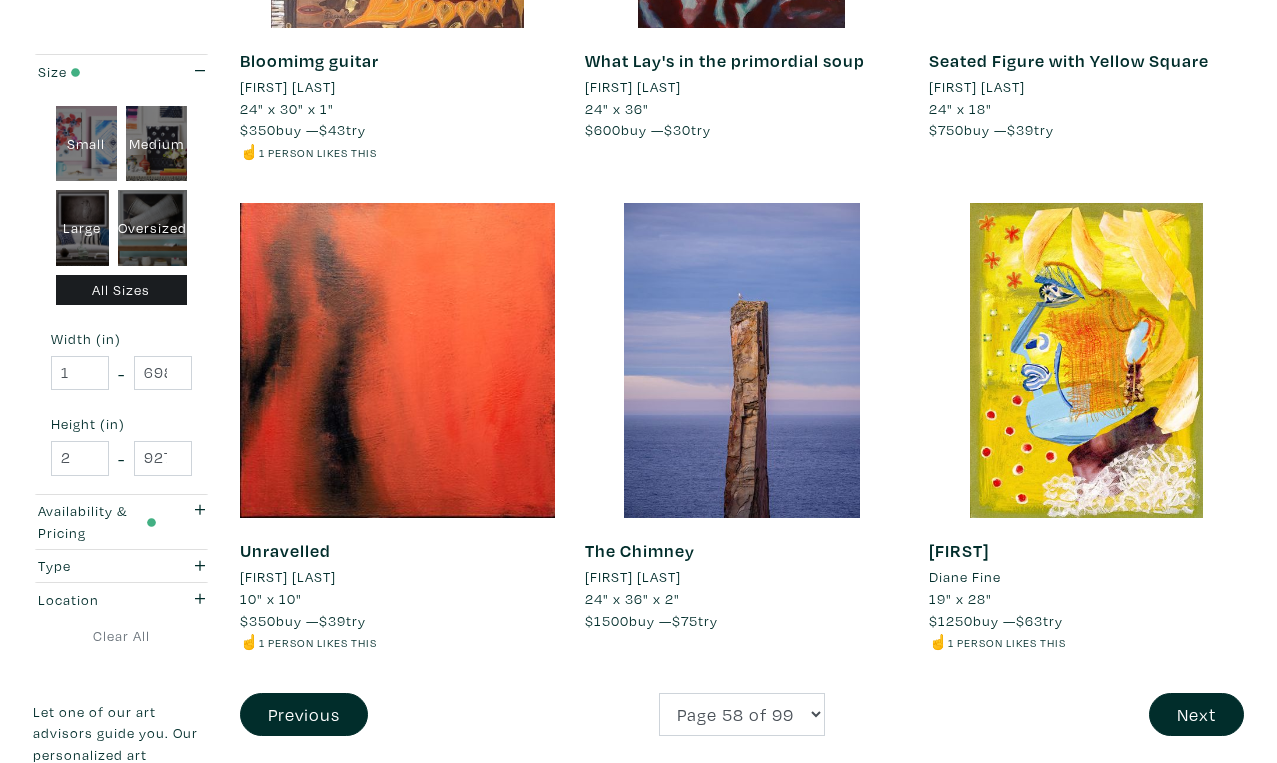 scroll, scrollTop: 3673, scrollLeft: 0, axis: vertical 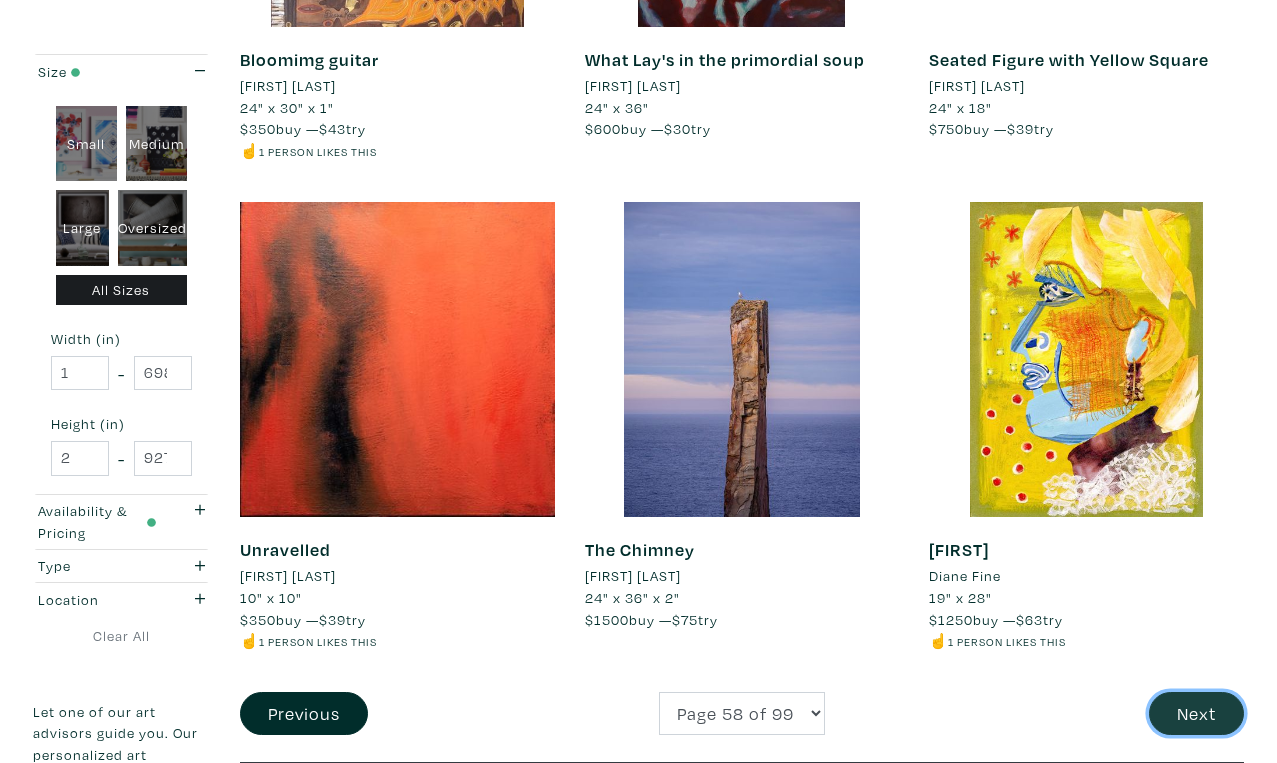 click on "Next" at bounding box center (1196, 713) 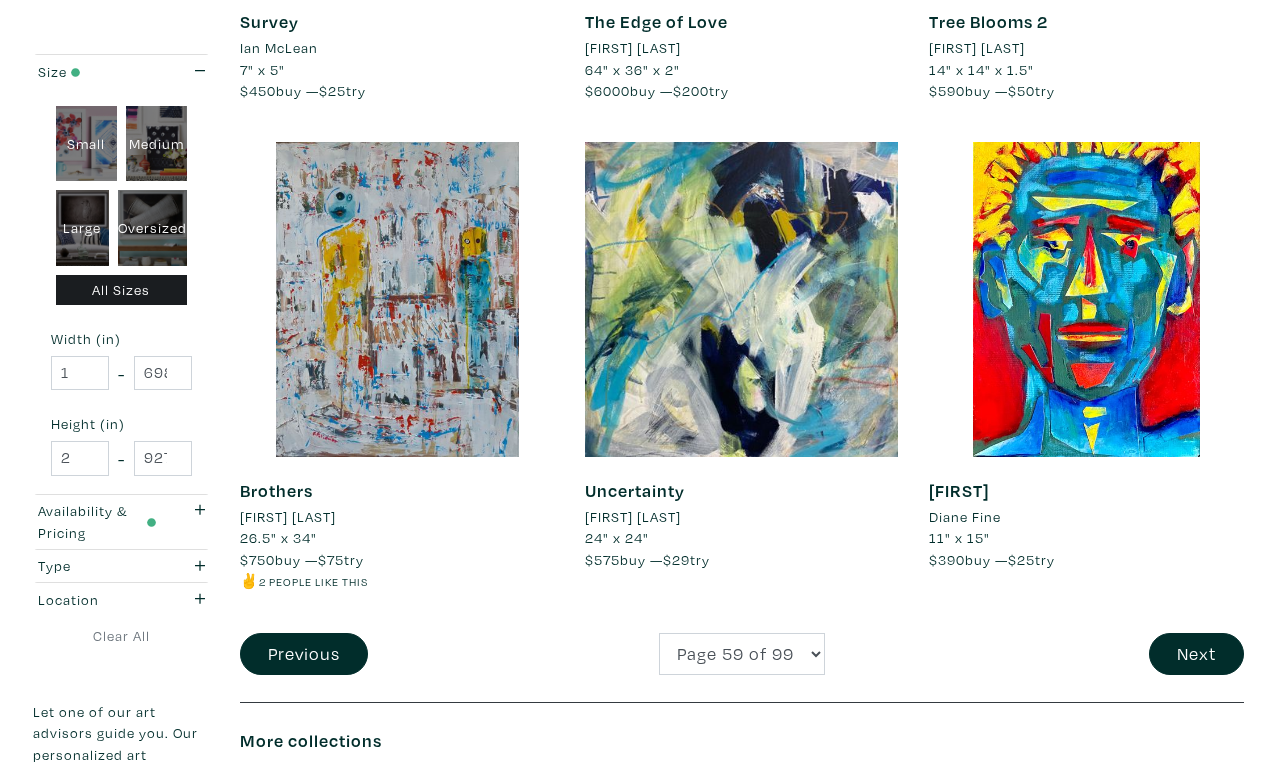 scroll, scrollTop: 3676, scrollLeft: 0, axis: vertical 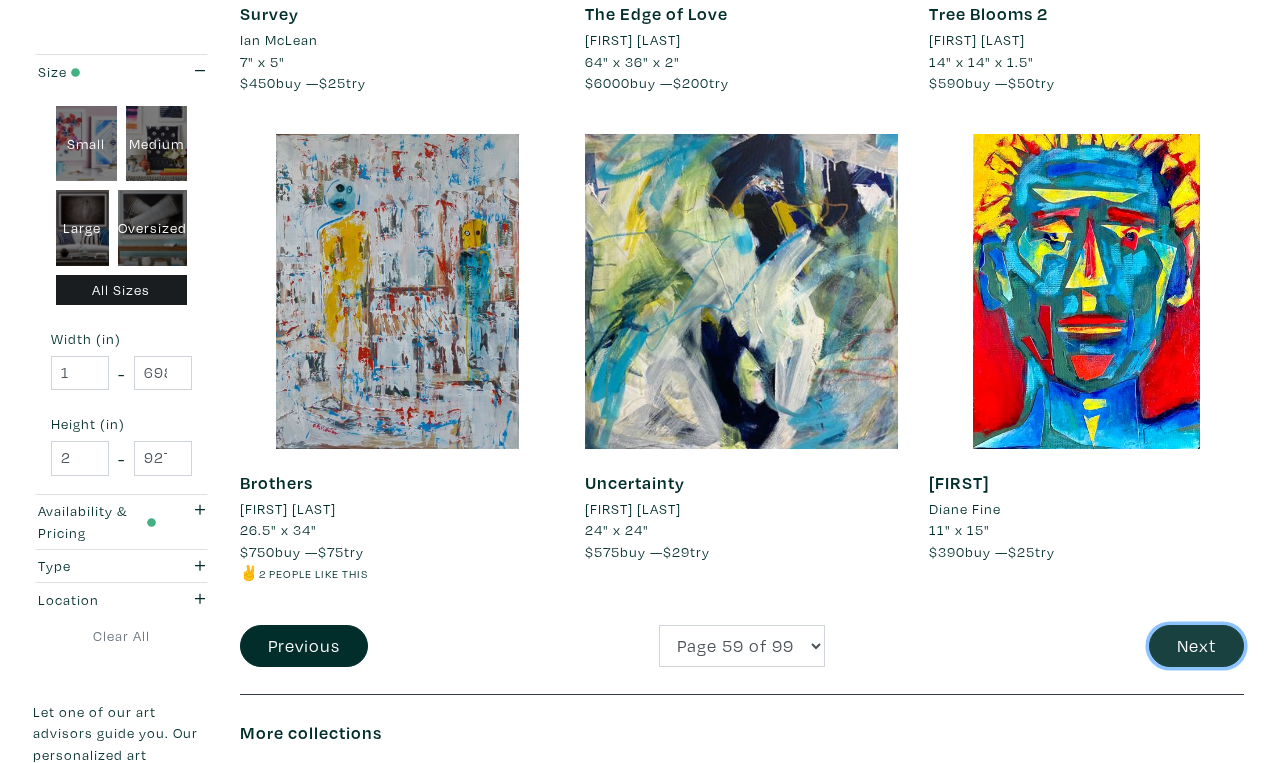 click on "Next" at bounding box center [1196, 646] 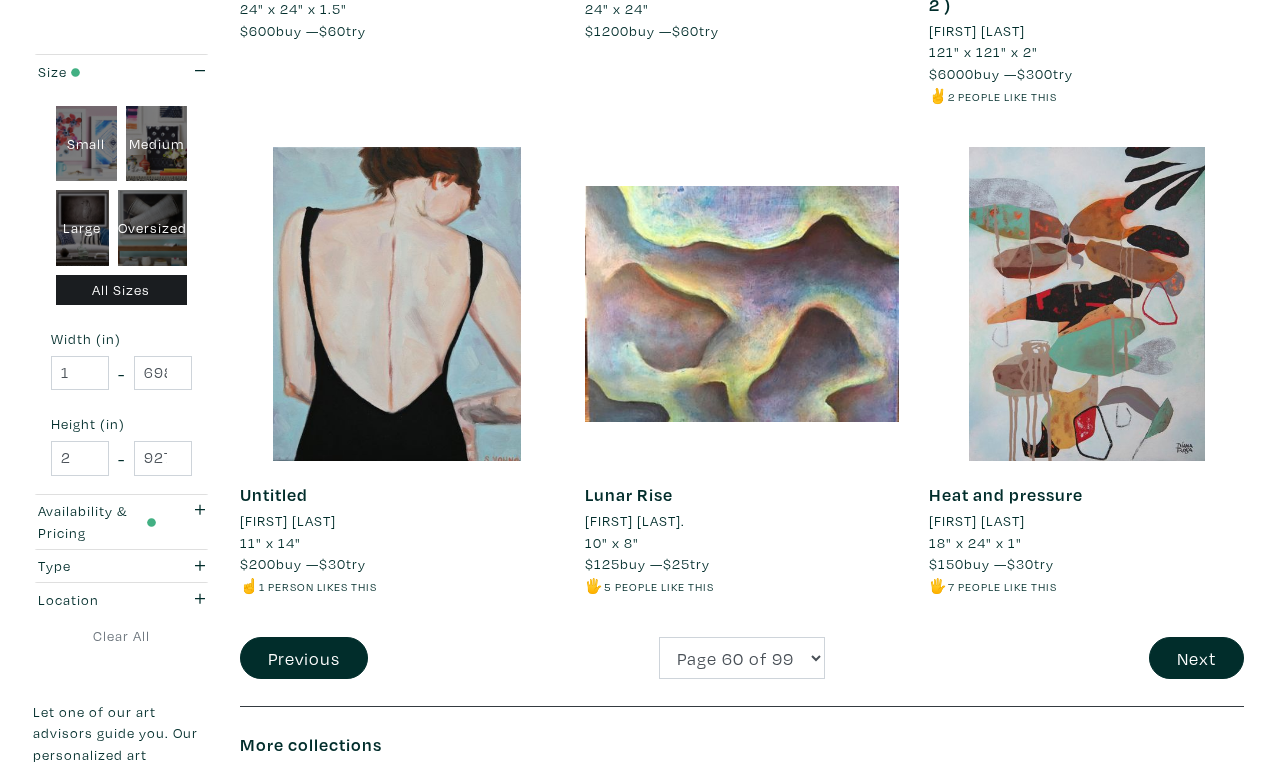 scroll, scrollTop: 3759, scrollLeft: 0, axis: vertical 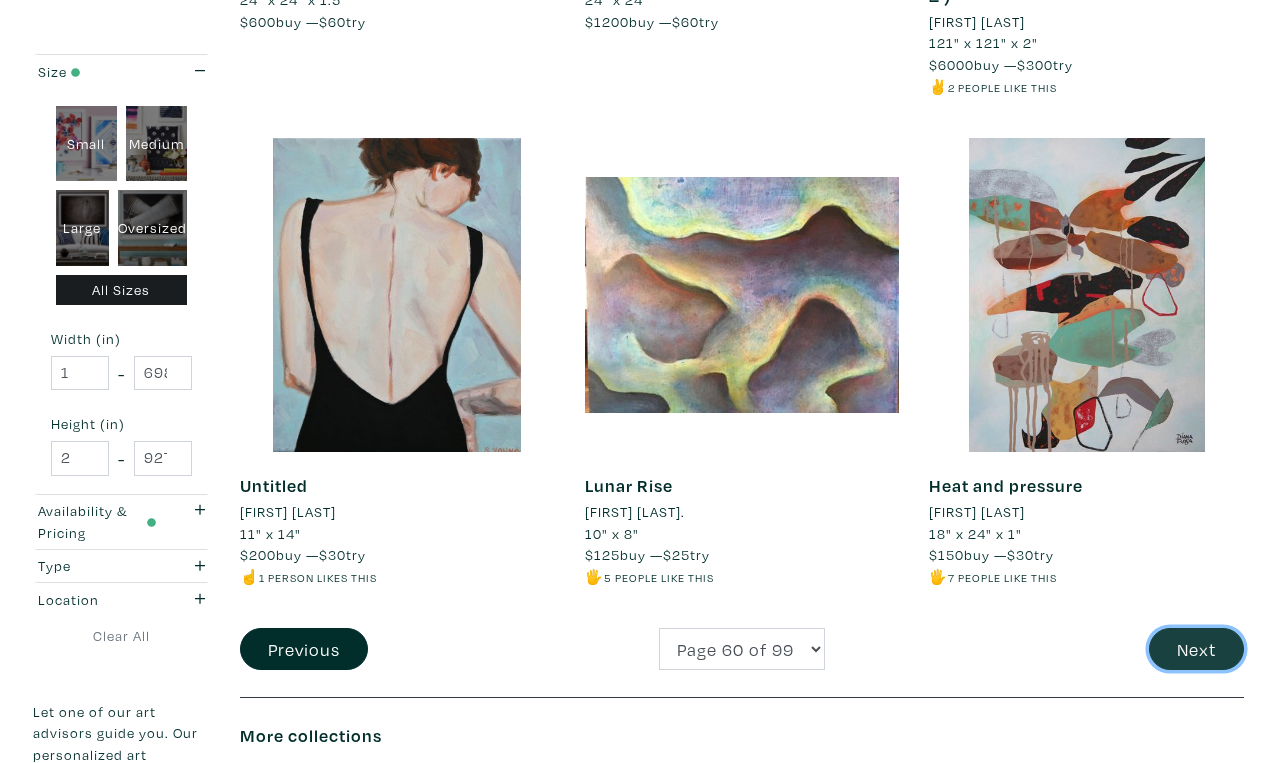 click on "Next" at bounding box center [1196, 649] 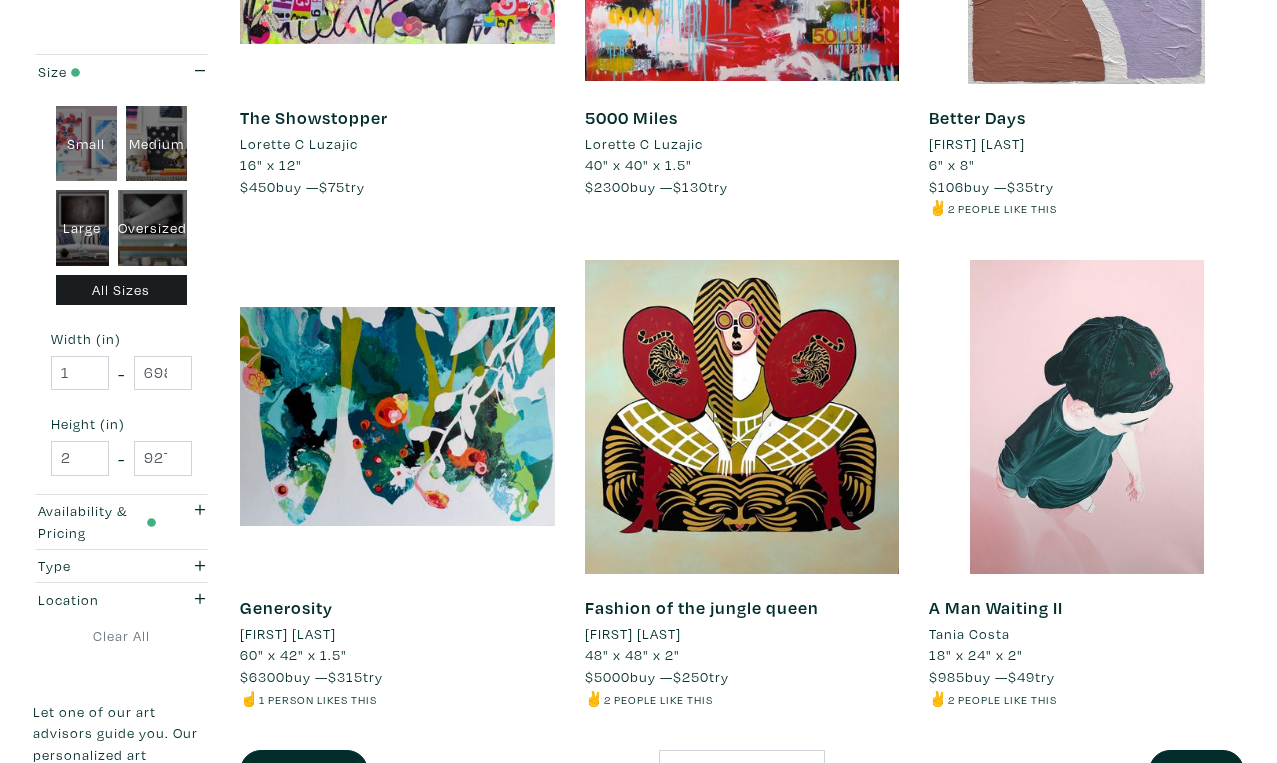 scroll, scrollTop: 3596, scrollLeft: 0, axis: vertical 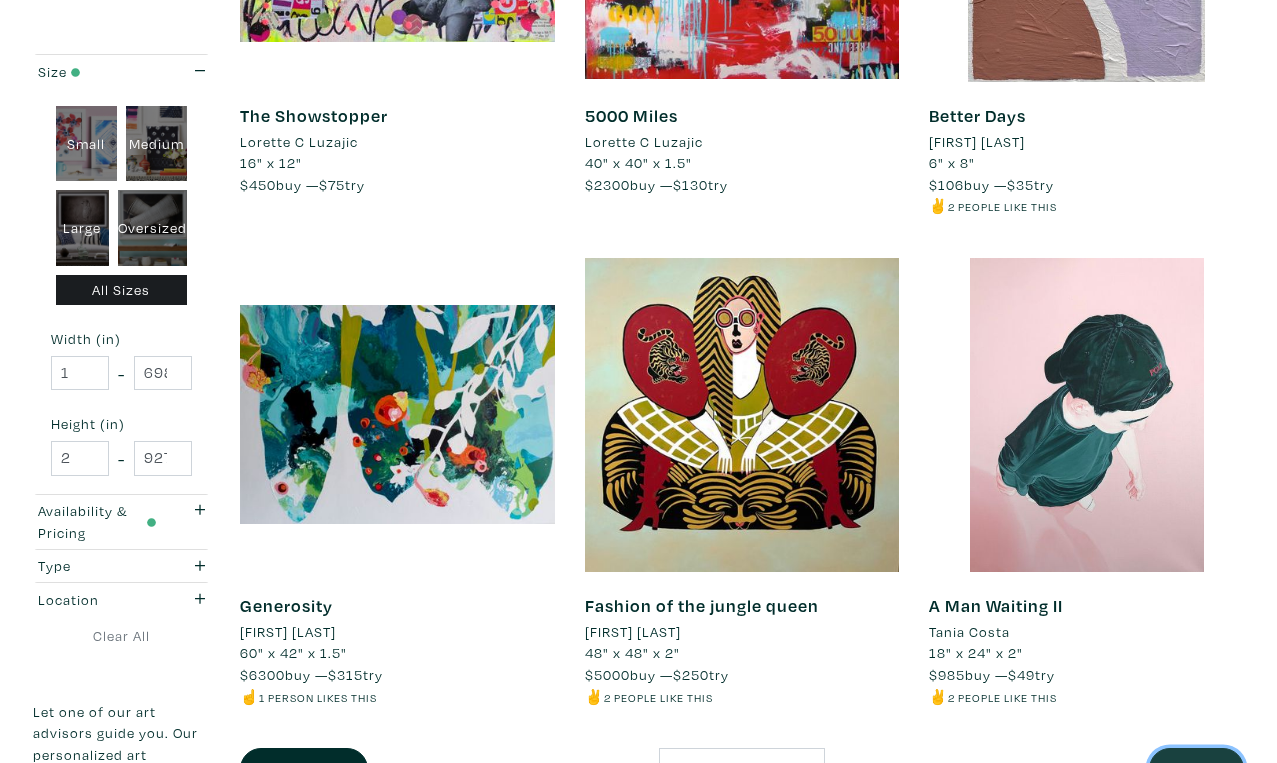 click on "Next" at bounding box center [1196, 769] 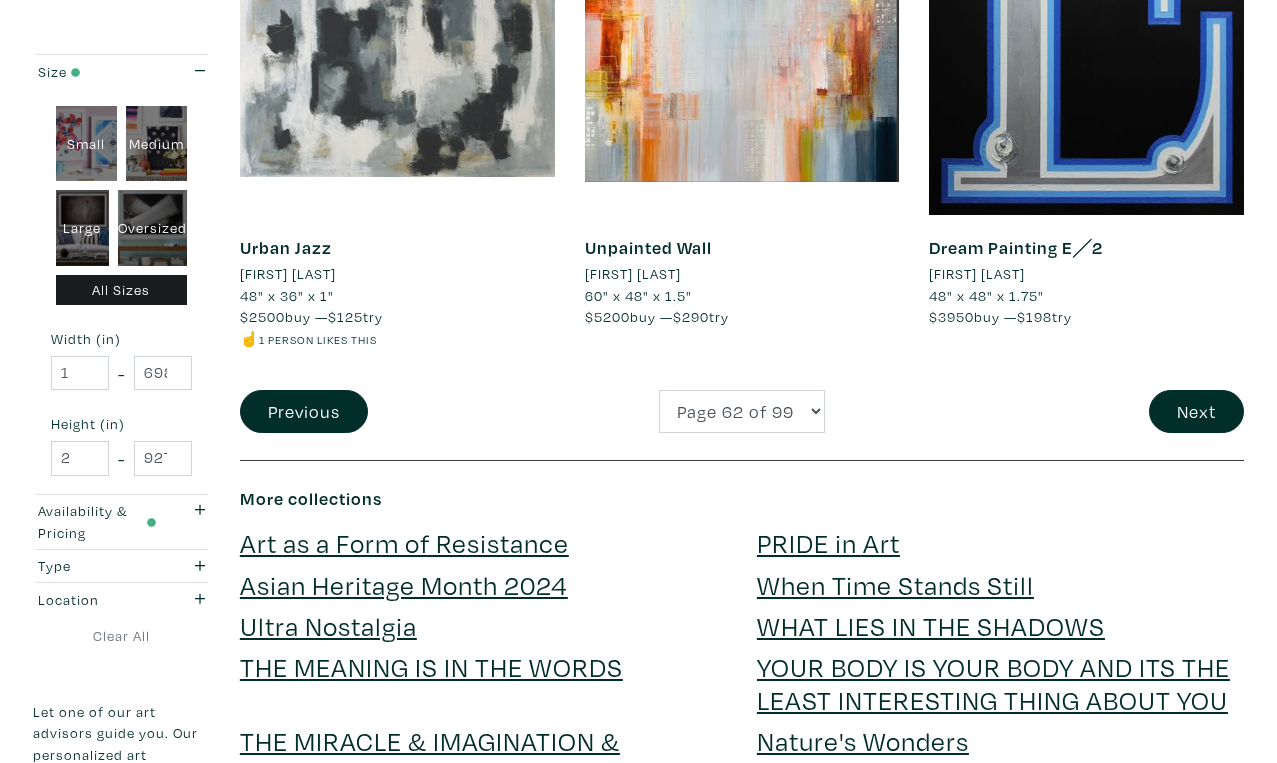 scroll, scrollTop: 3938, scrollLeft: 0, axis: vertical 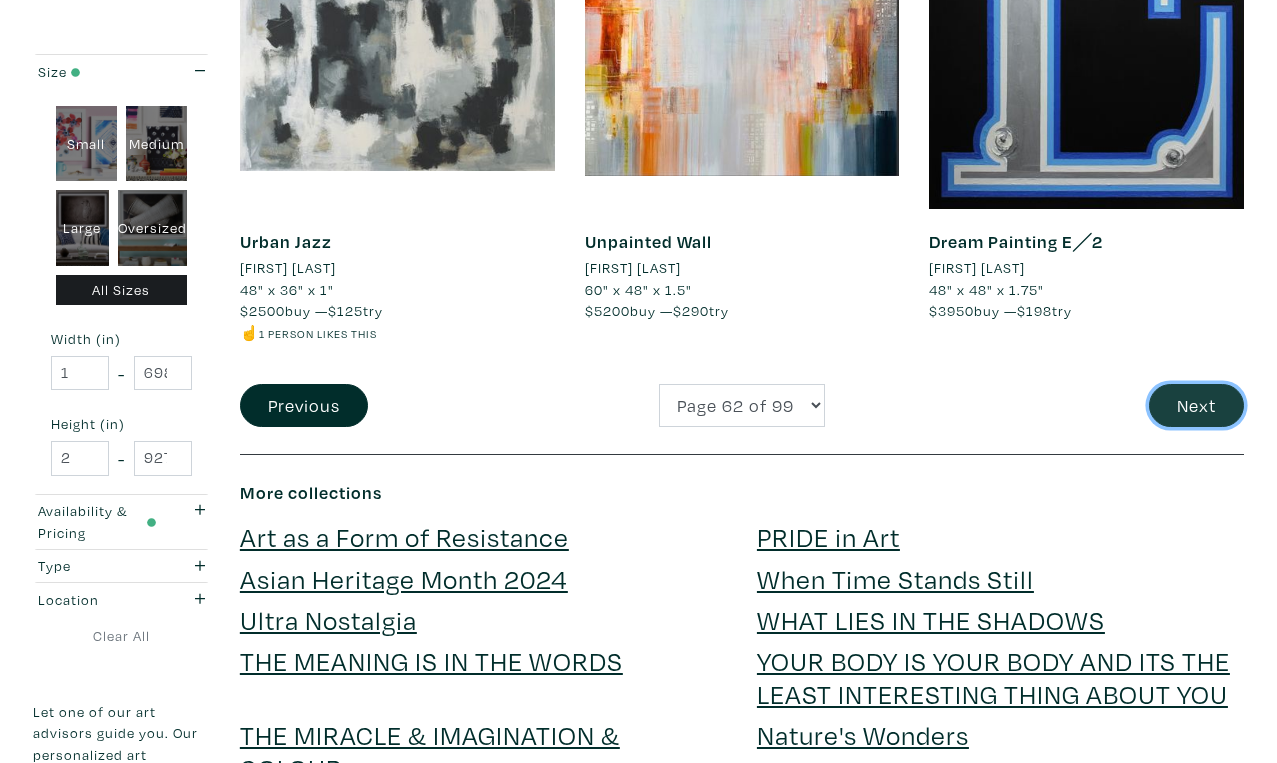 click on "Next" at bounding box center (1196, 405) 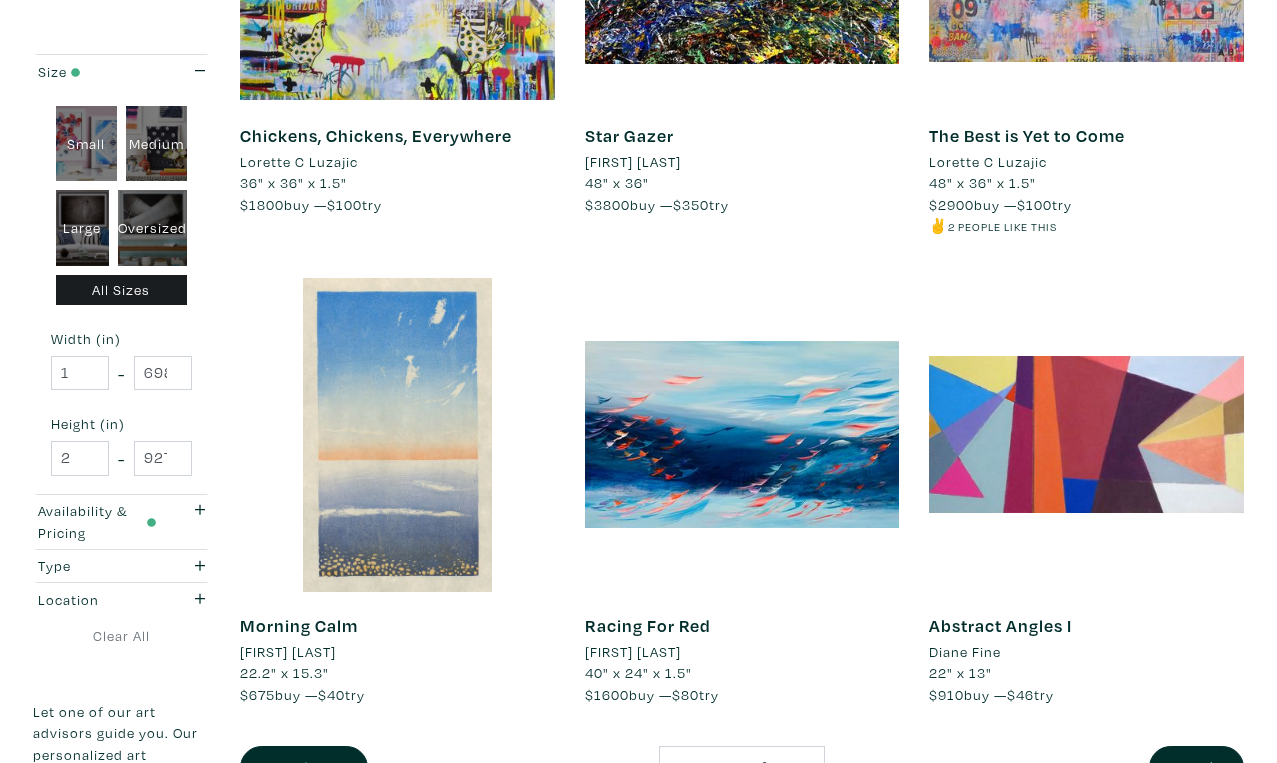 scroll, scrollTop: 3582, scrollLeft: 0, axis: vertical 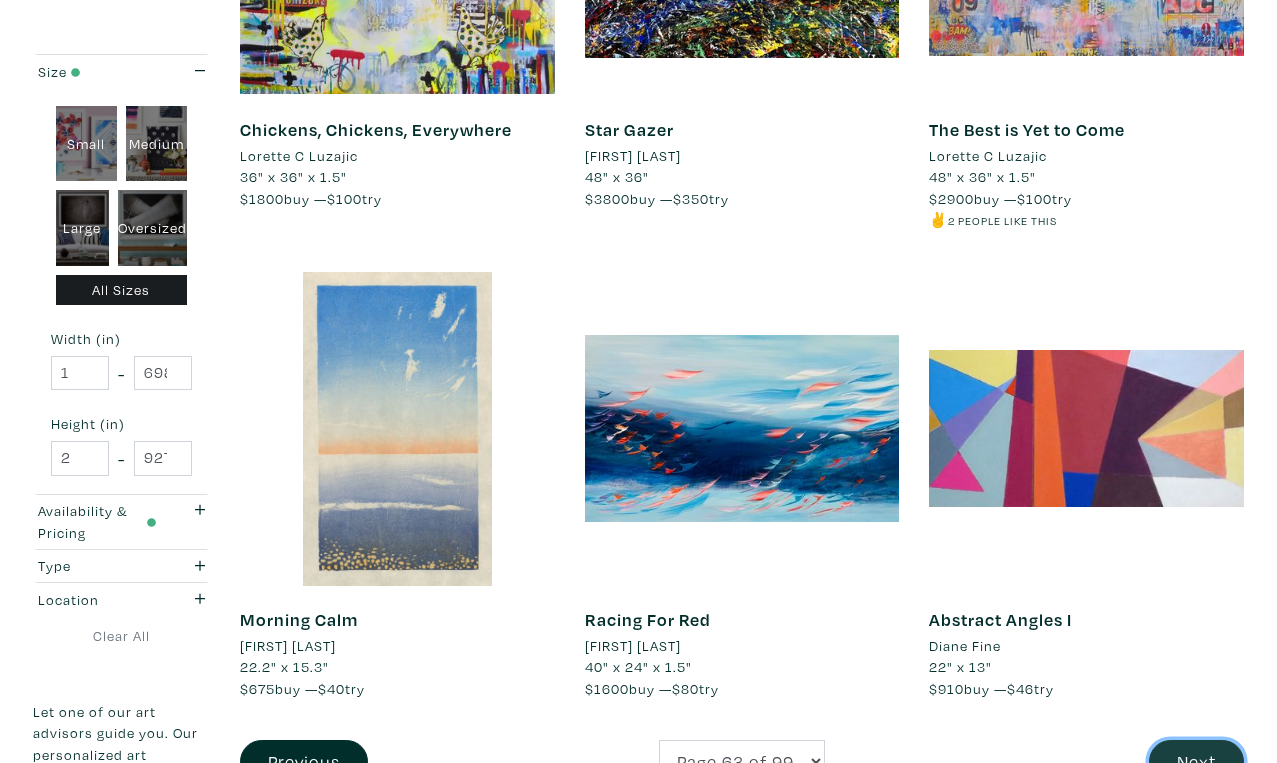 click on "Next" at bounding box center (1196, 761) 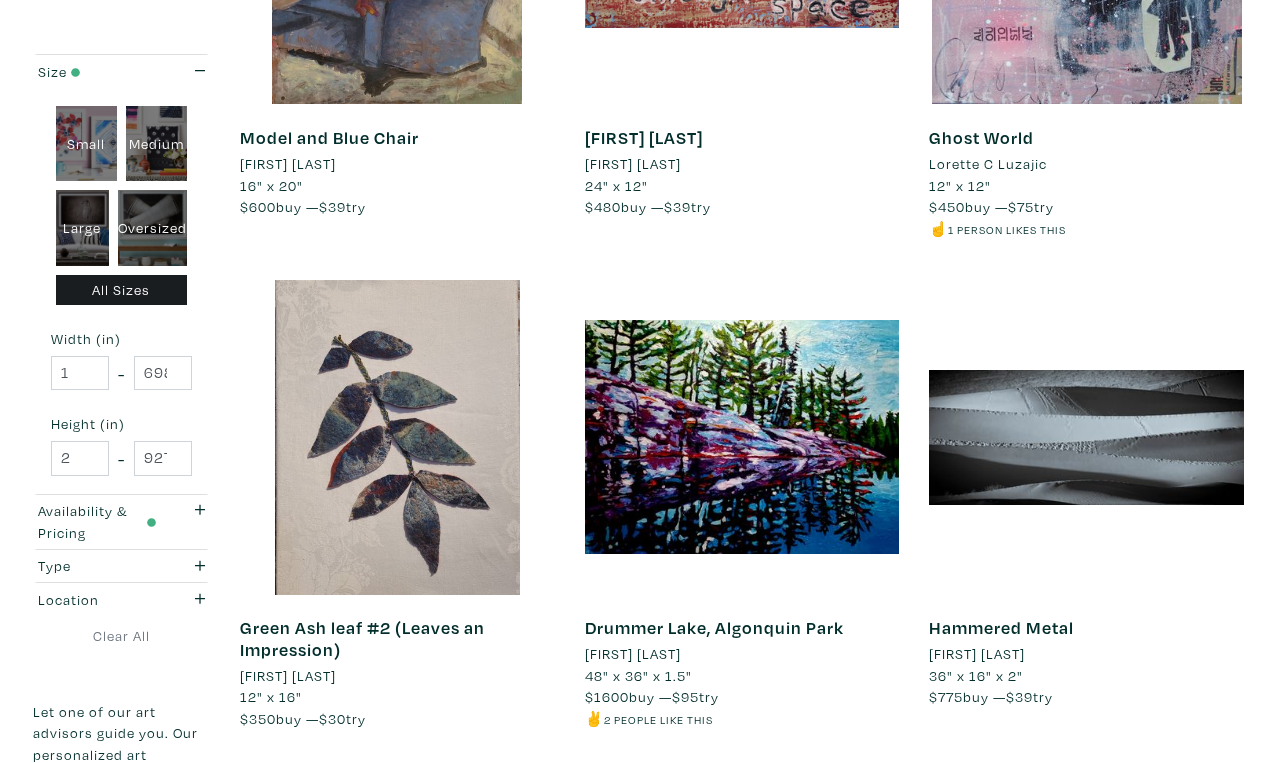 scroll, scrollTop: 3556, scrollLeft: 0, axis: vertical 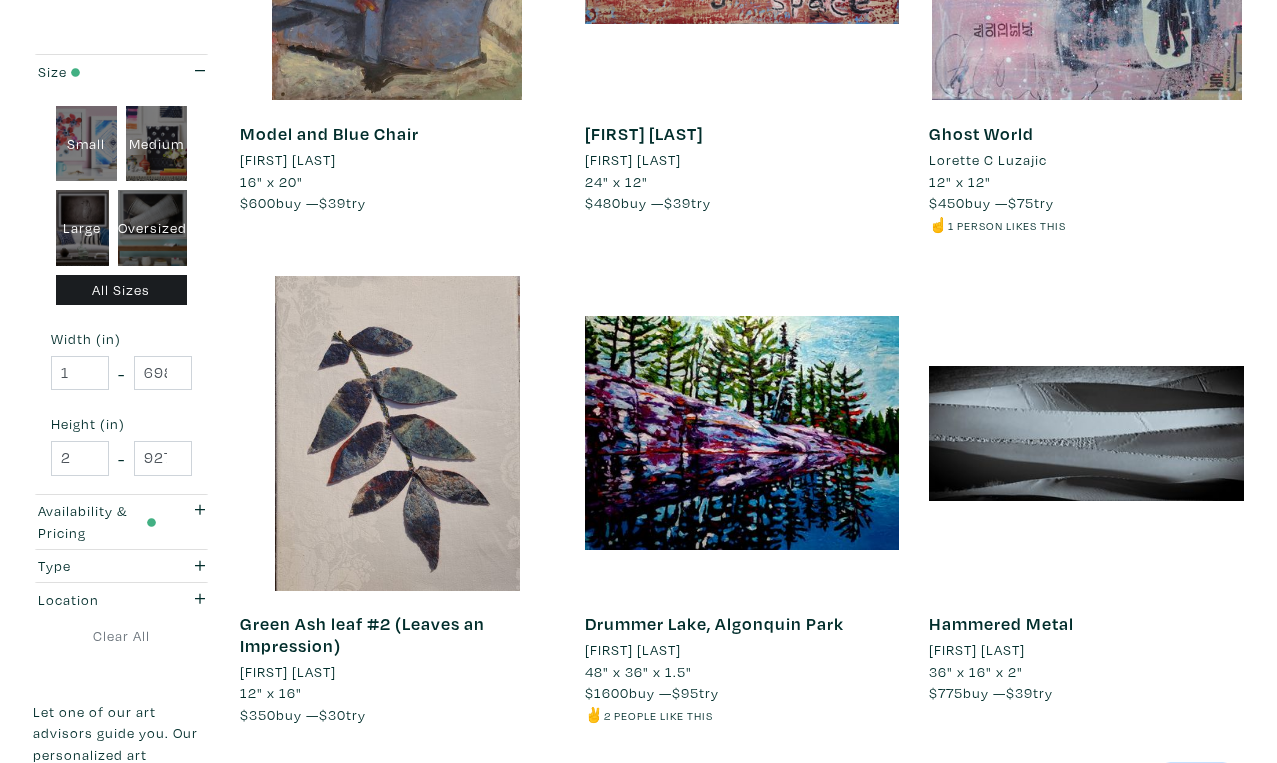 click on "Next" at bounding box center (1196, 787) 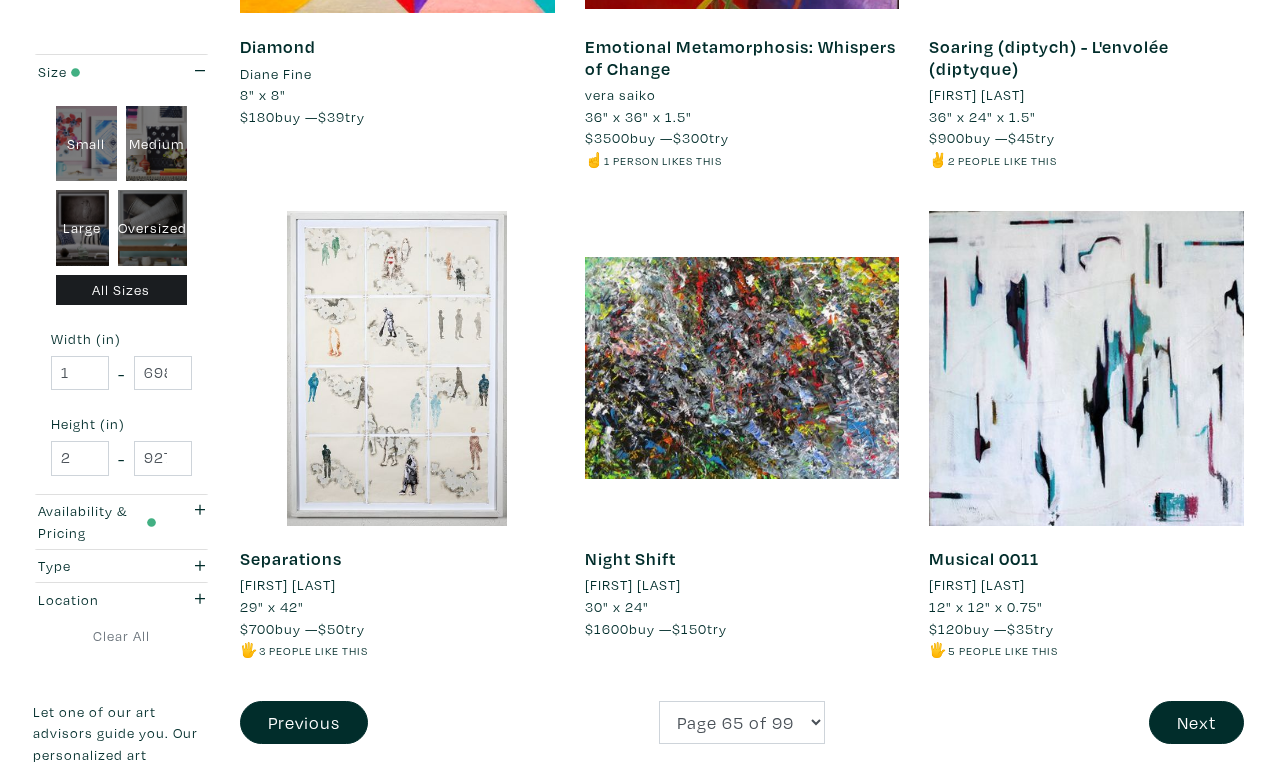 scroll, scrollTop: 3666, scrollLeft: 0, axis: vertical 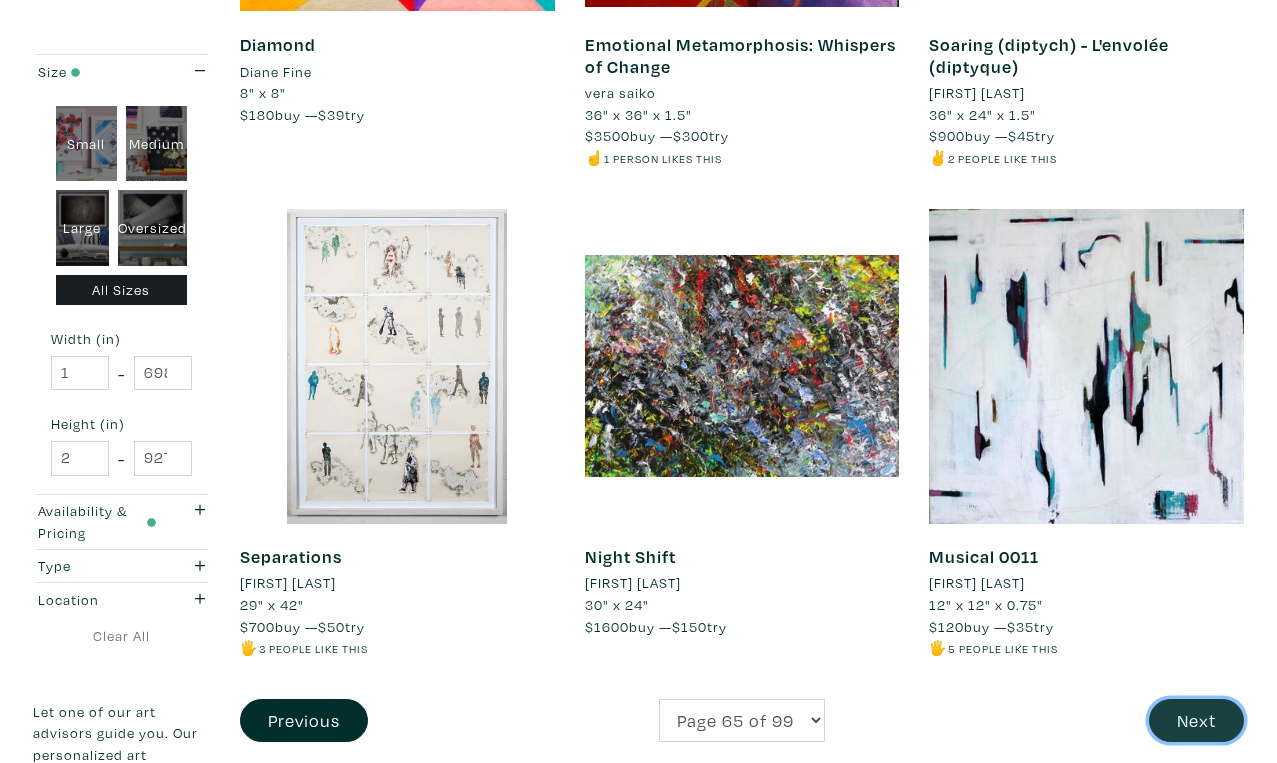click on "Next" at bounding box center [1196, 720] 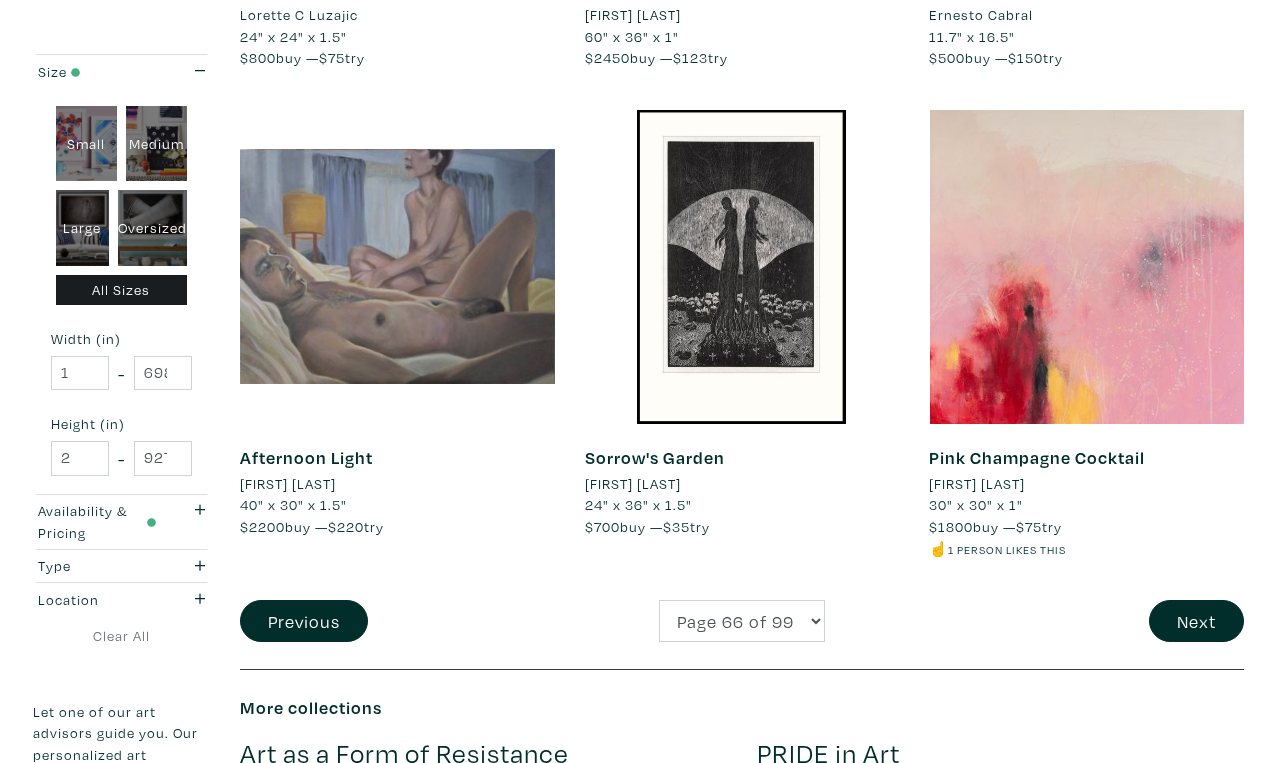 scroll, scrollTop: 3749, scrollLeft: 0, axis: vertical 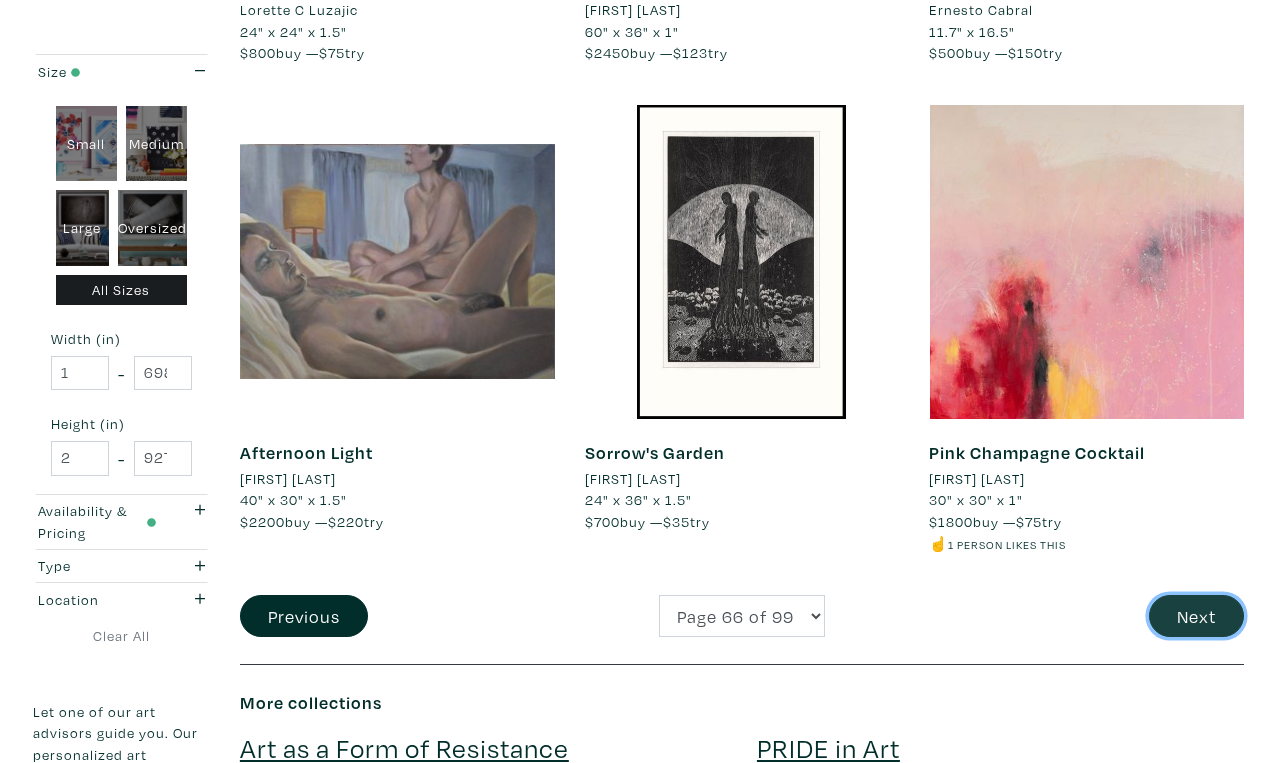 click on "Next" at bounding box center [1196, 616] 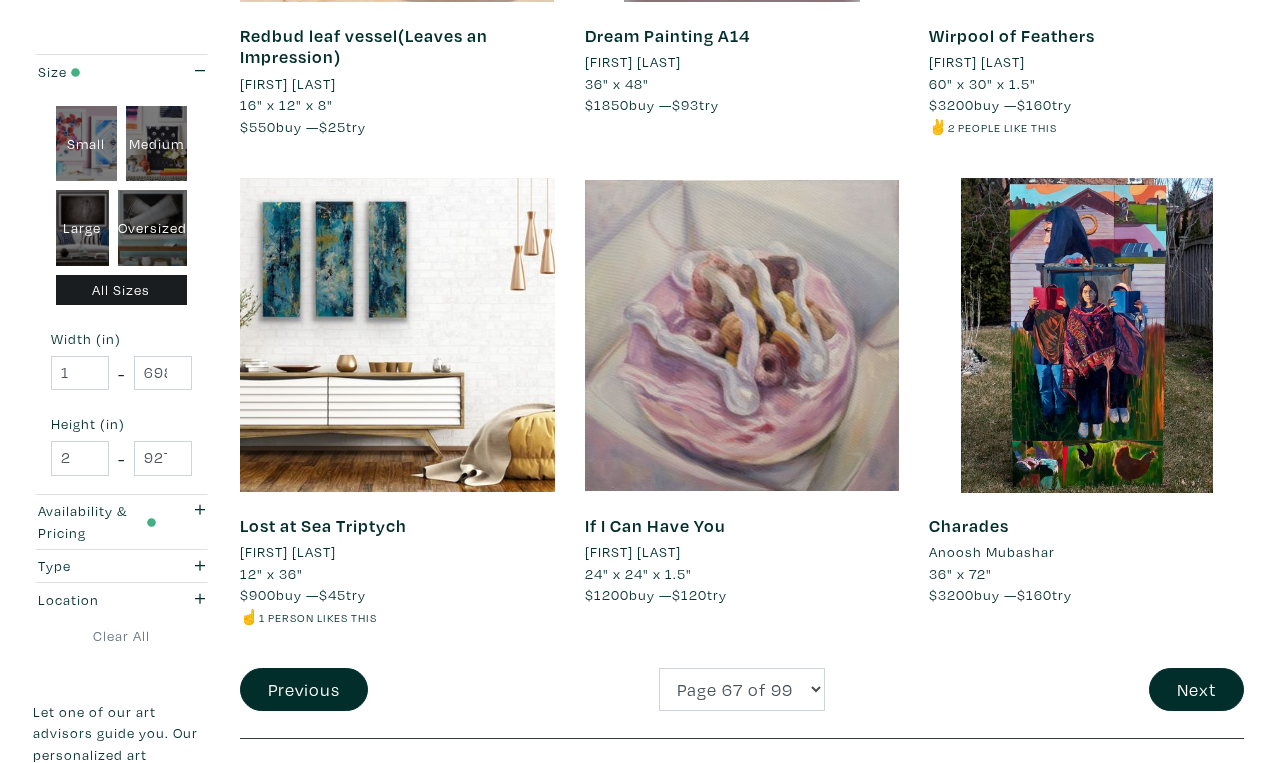 scroll, scrollTop: 3655, scrollLeft: 0, axis: vertical 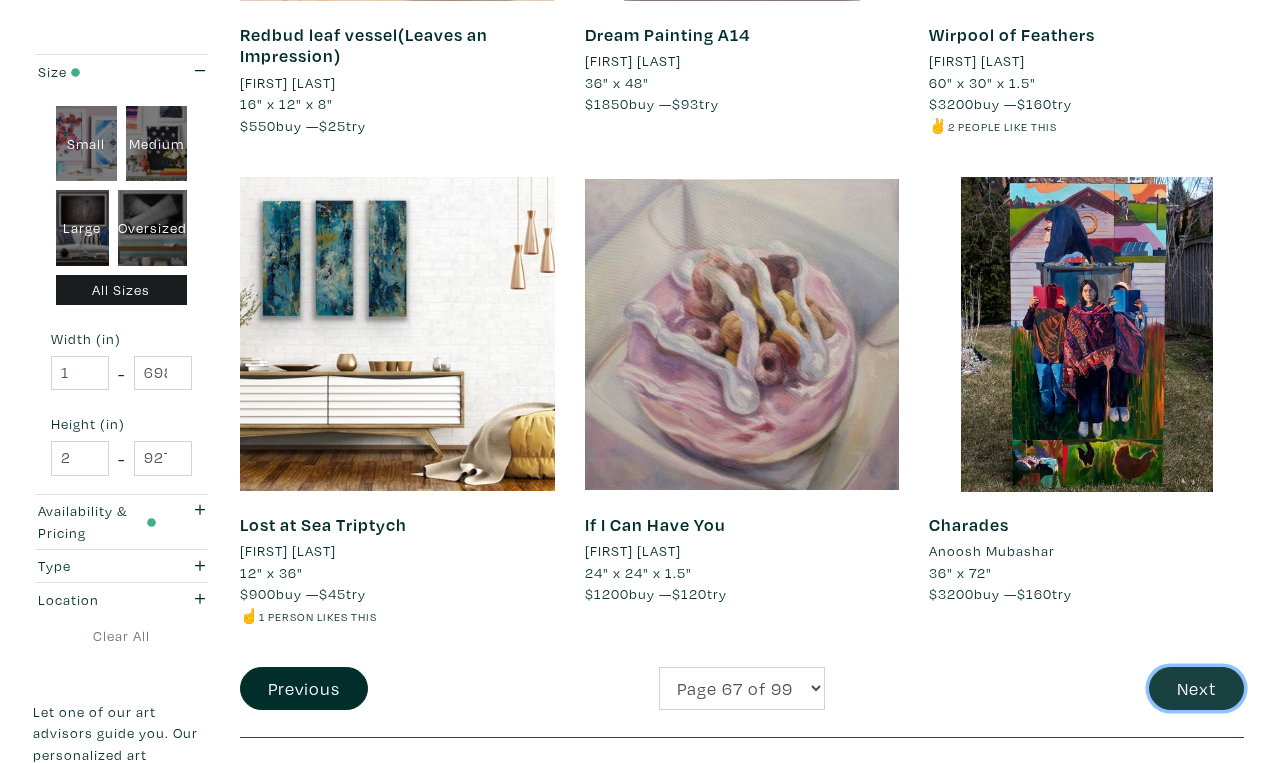 click on "Next" at bounding box center (1196, 688) 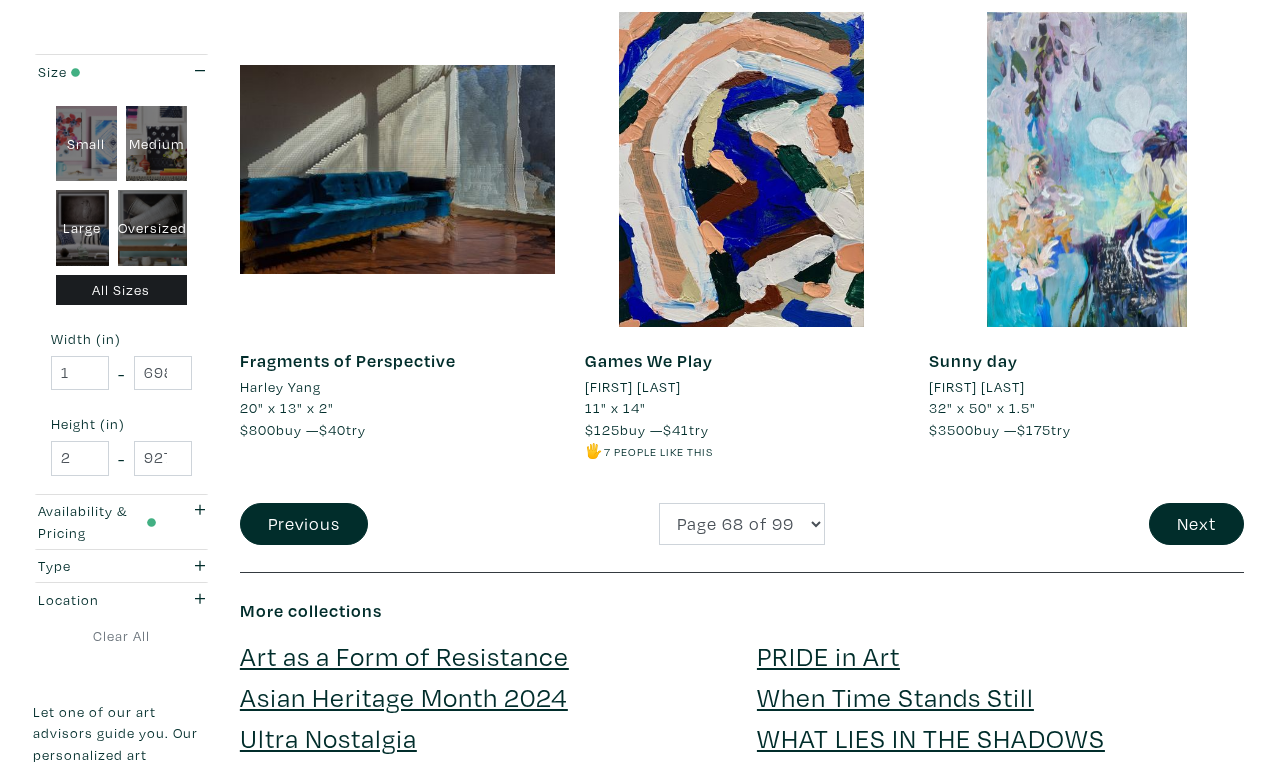 scroll, scrollTop: 3799, scrollLeft: 0, axis: vertical 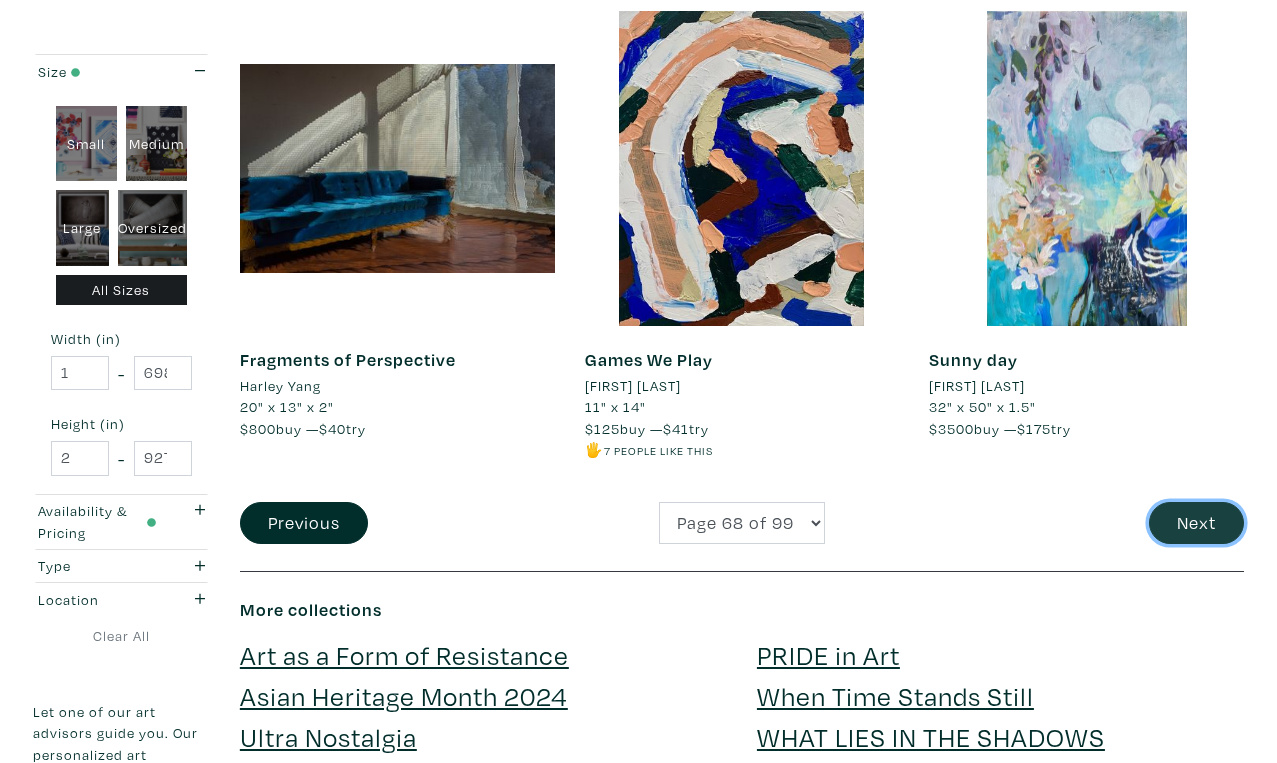click on "Next" at bounding box center [1196, 523] 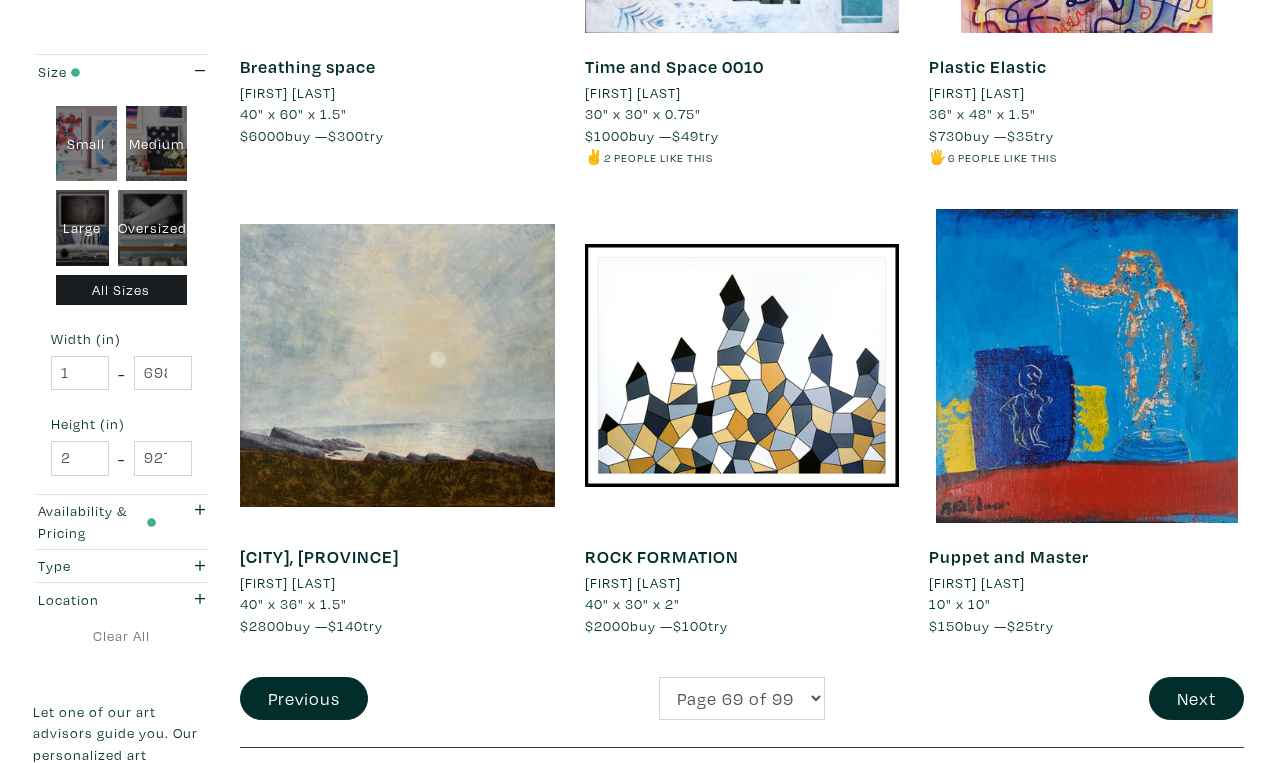 scroll, scrollTop: 3676, scrollLeft: 0, axis: vertical 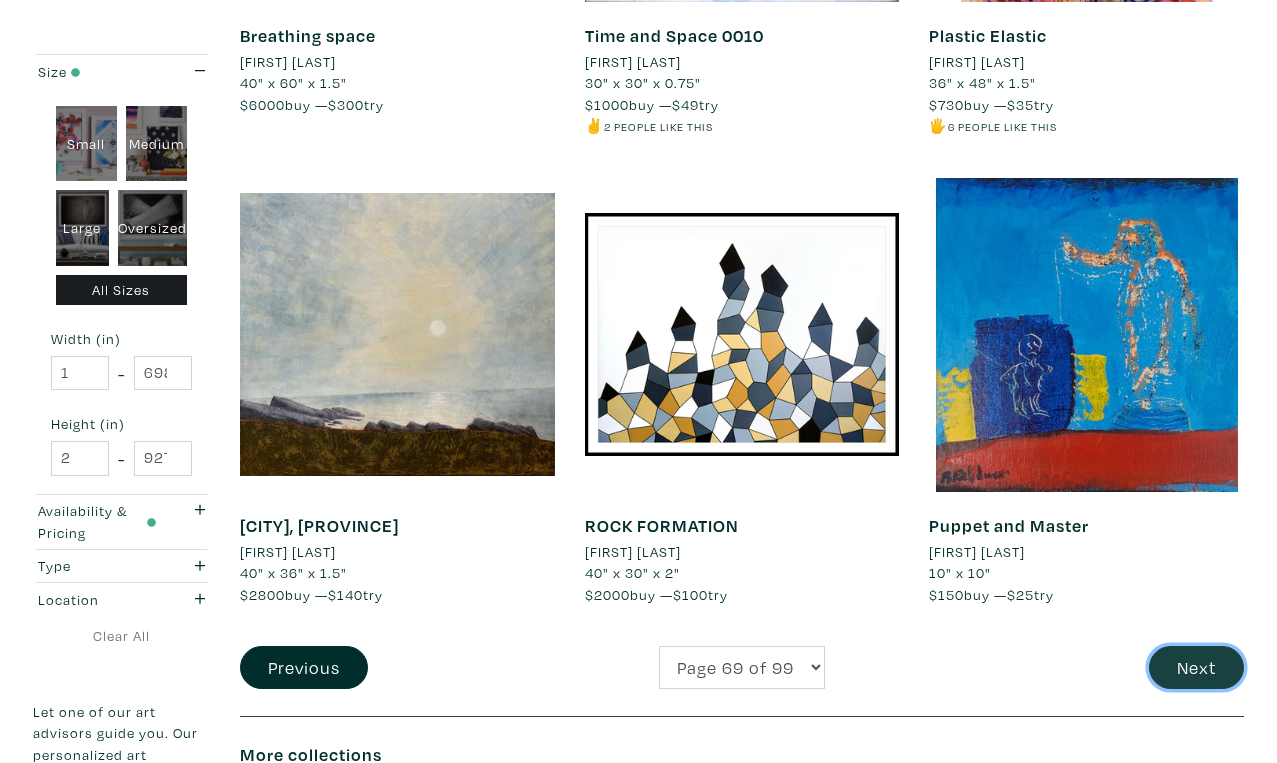 click on "Next" at bounding box center [1196, 667] 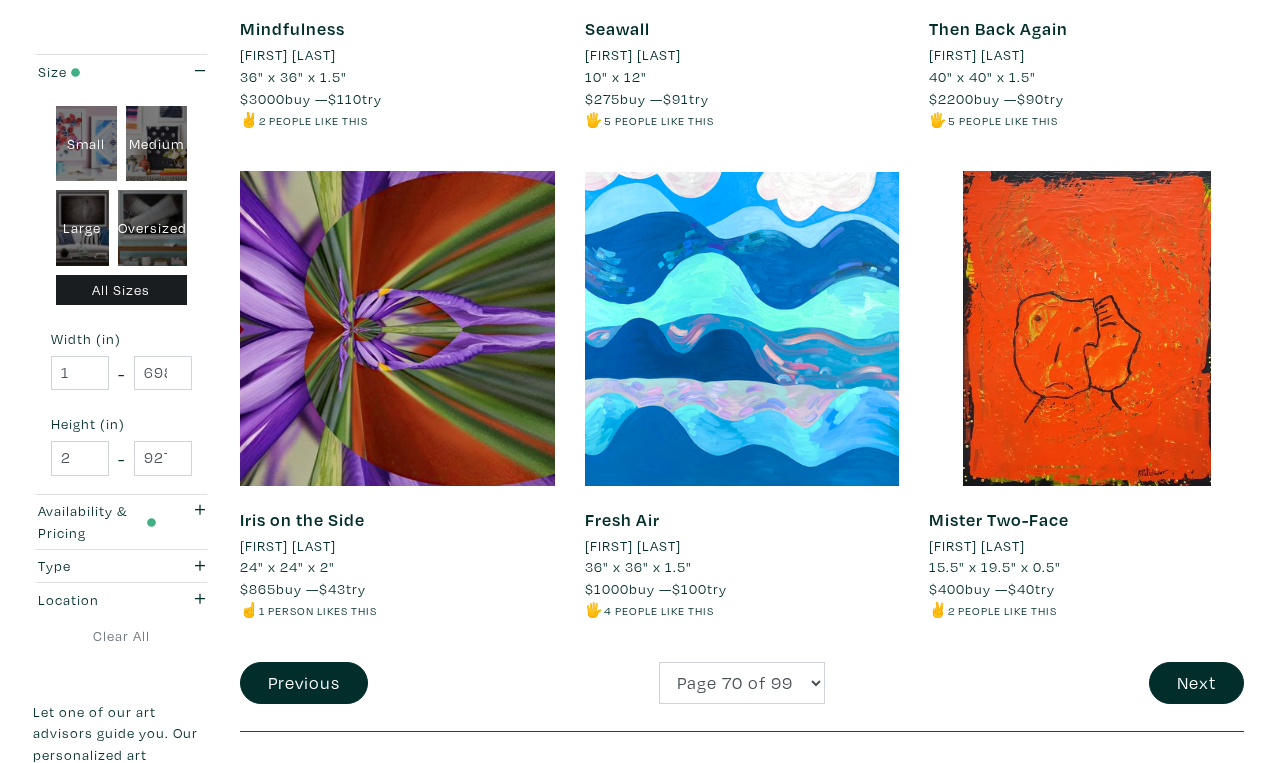 scroll, scrollTop: 3640, scrollLeft: 0, axis: vertical 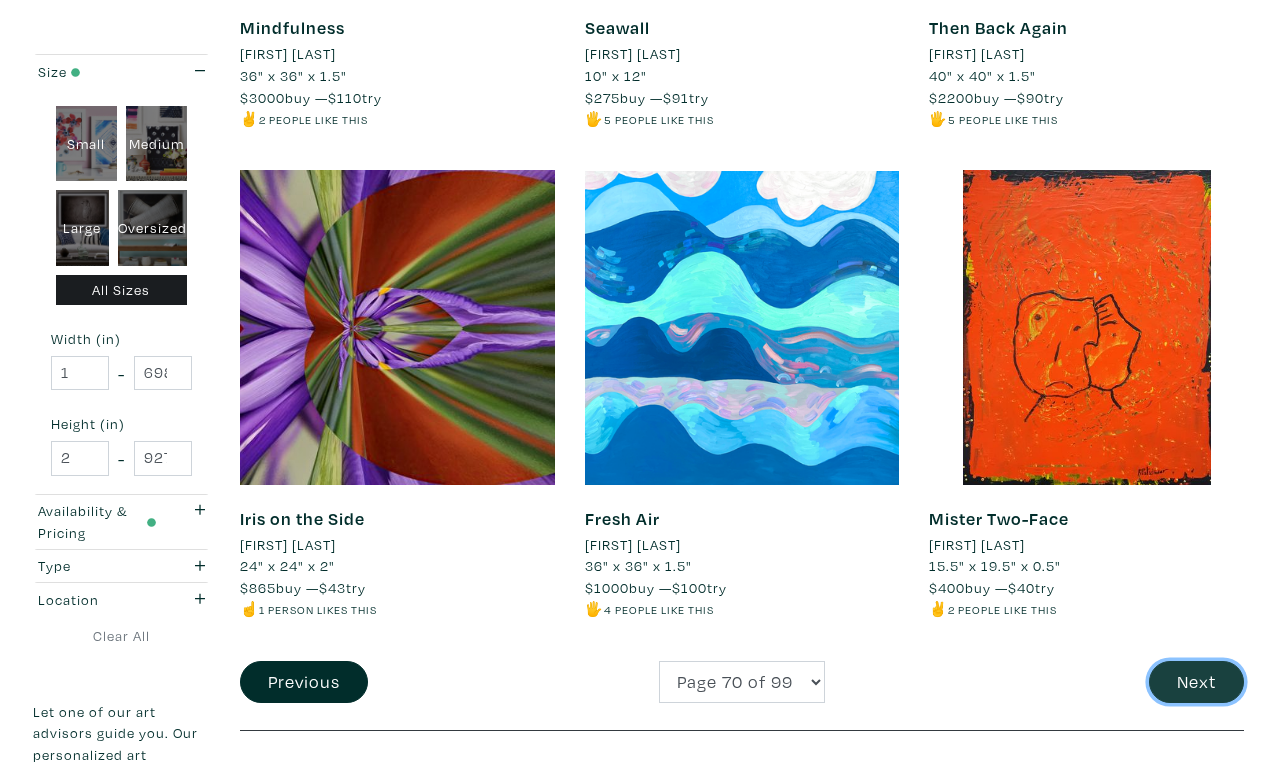 click on "Next" at bounding box center [1196, 682] 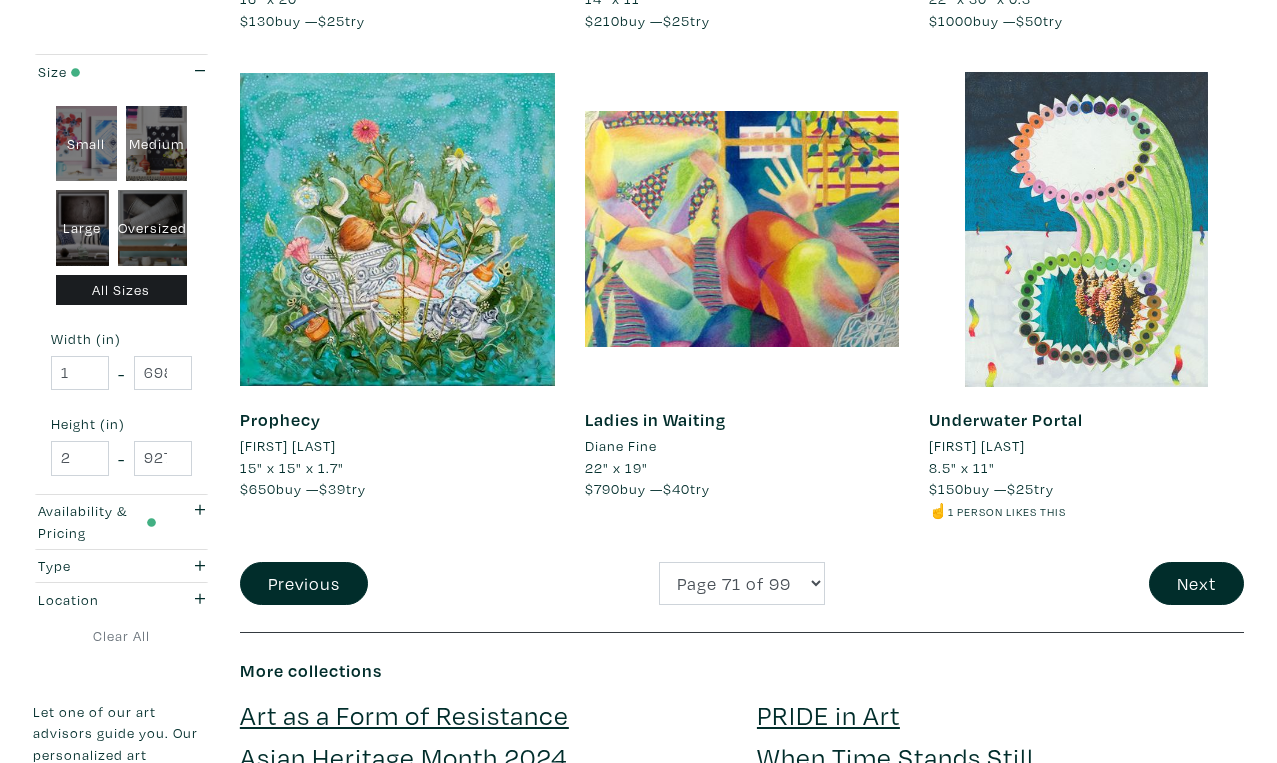 scroll, scrollTop: 3767, scrollLeft: 0, axis: vertical 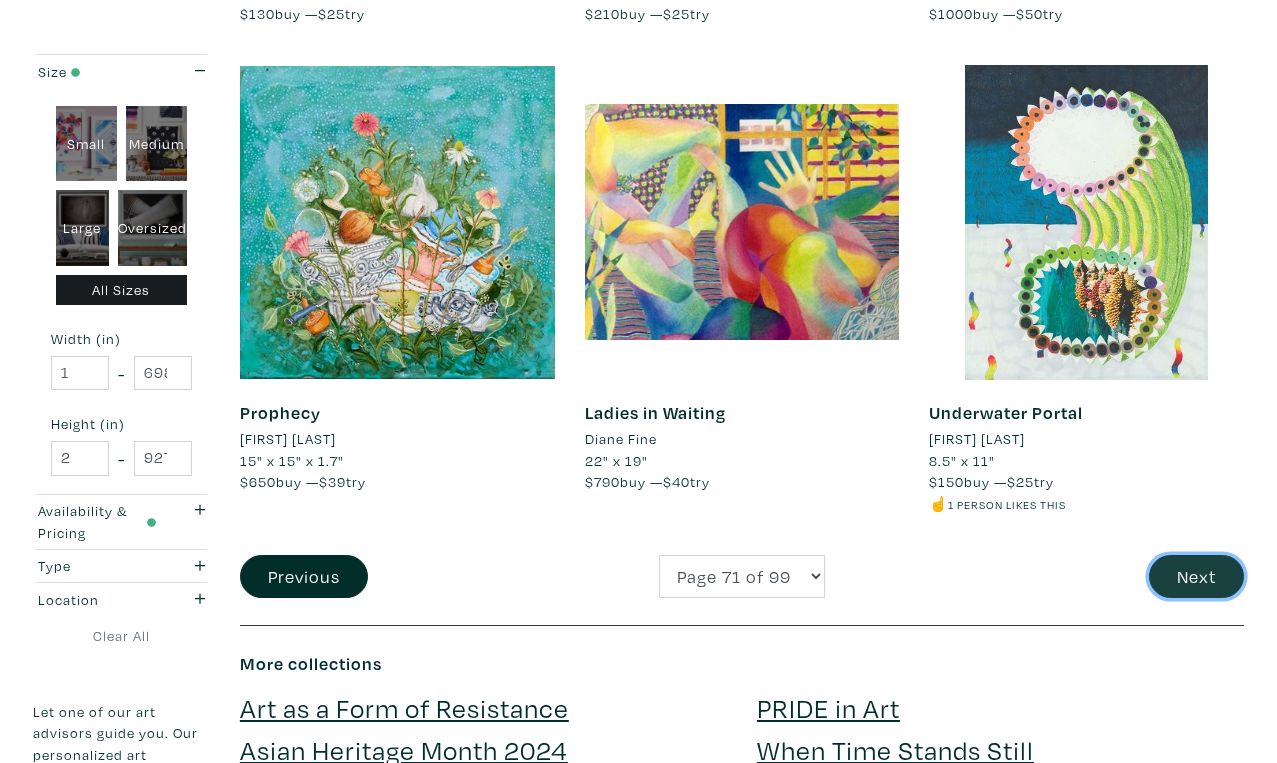 click on "Next" at bounding box center [1196, 576] 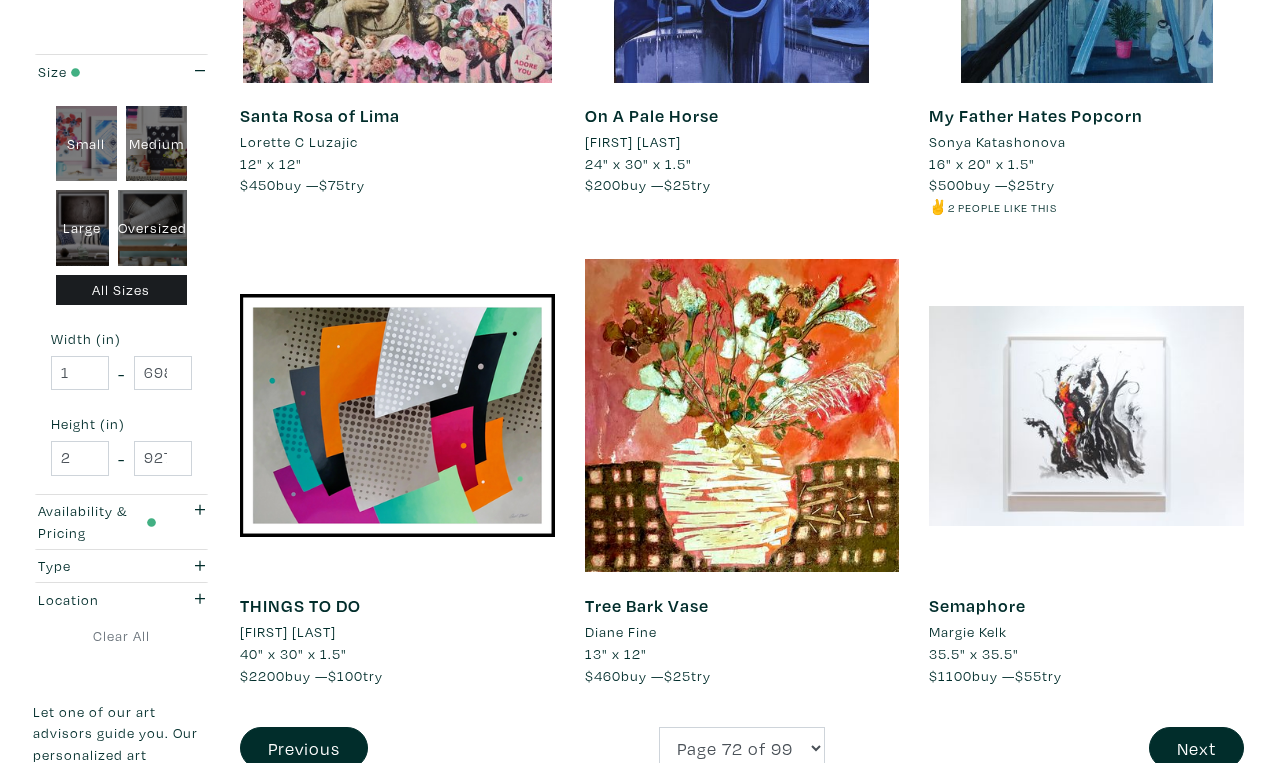 scroll, scrollTop: 3649, scrollLeft: 0, axis: vertical 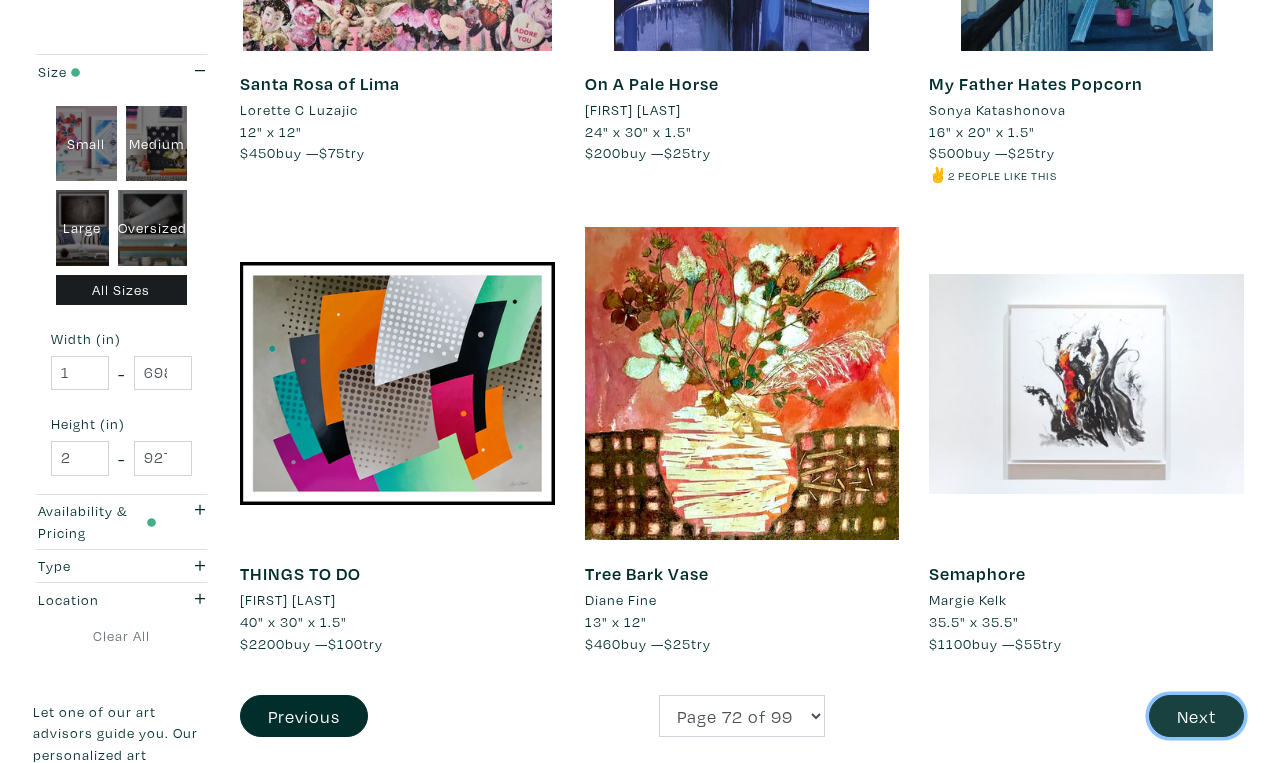 click on "Next" at bounding box center [1196, 716] 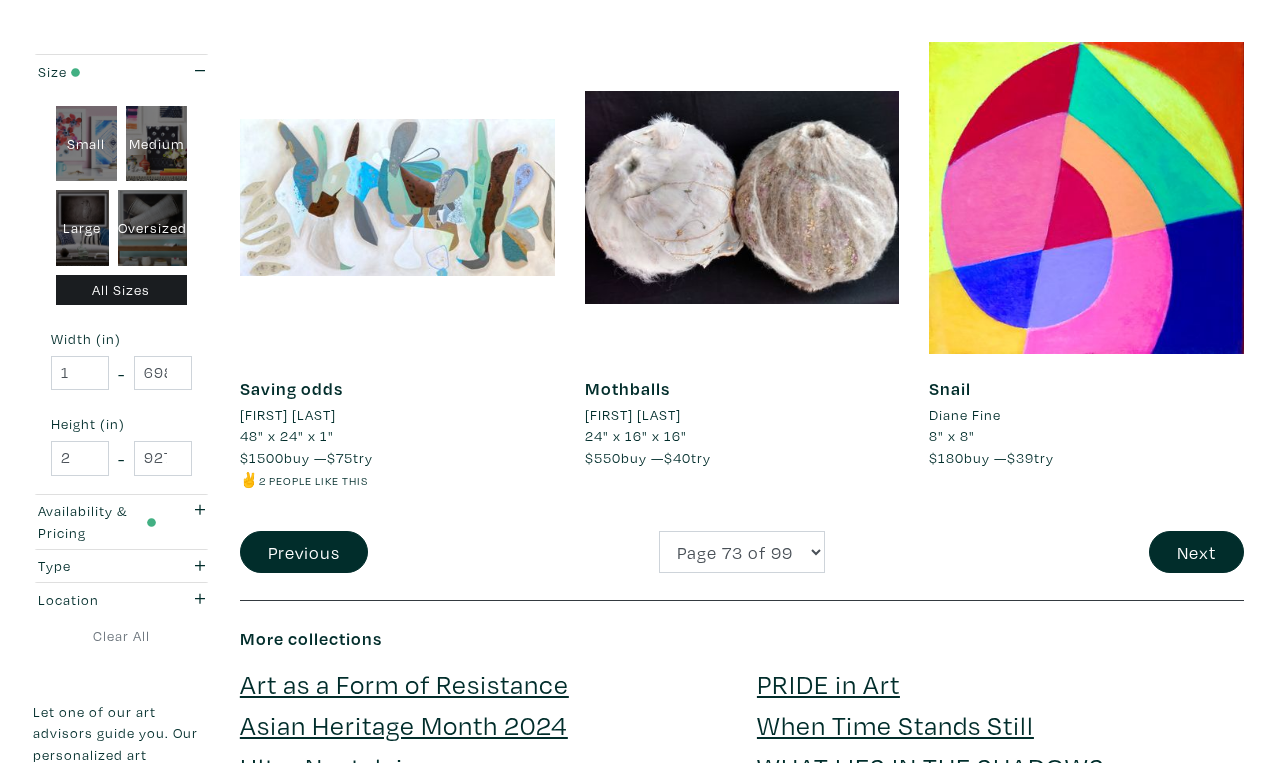 scroll, scrollTop: 3817, scrollLeft: 0, axis: vertical 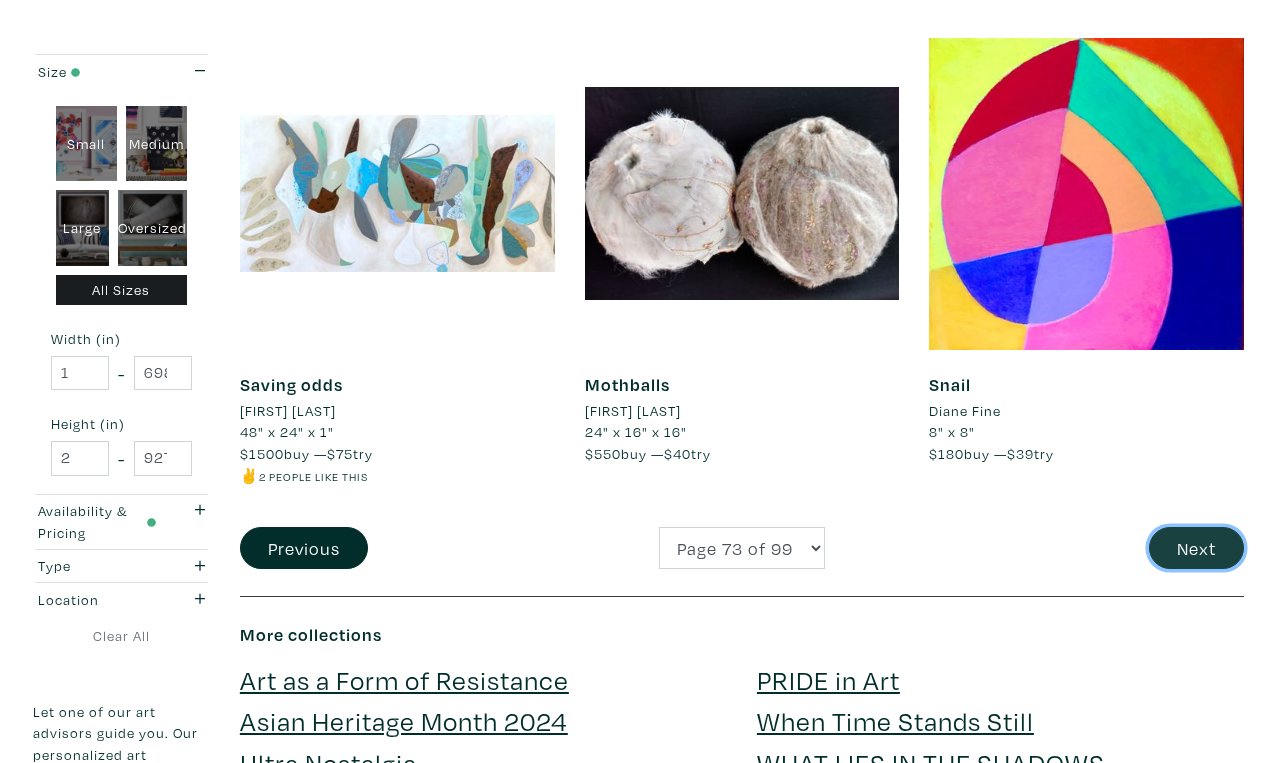 click on "Next" at bounding box center [1196, 548] 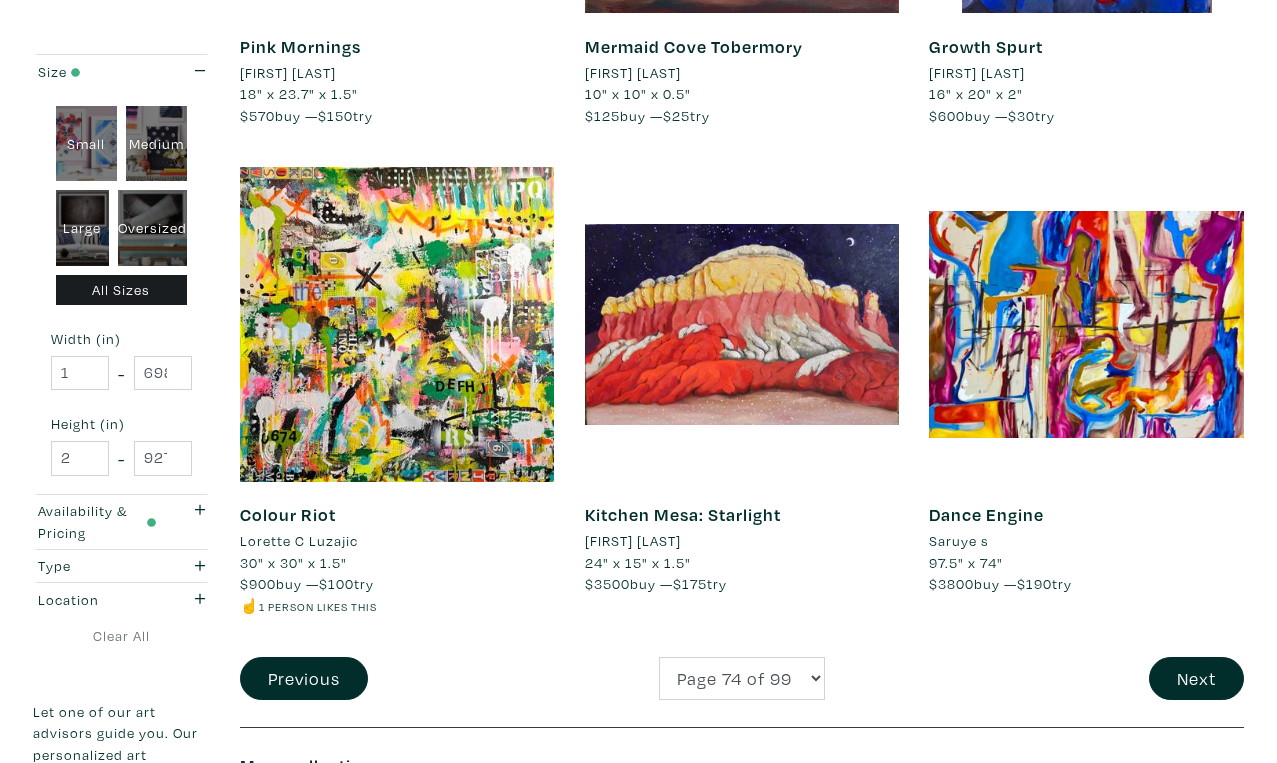 scroll, scrollTop: 3688, scrollLeft: 0, axis: vertical 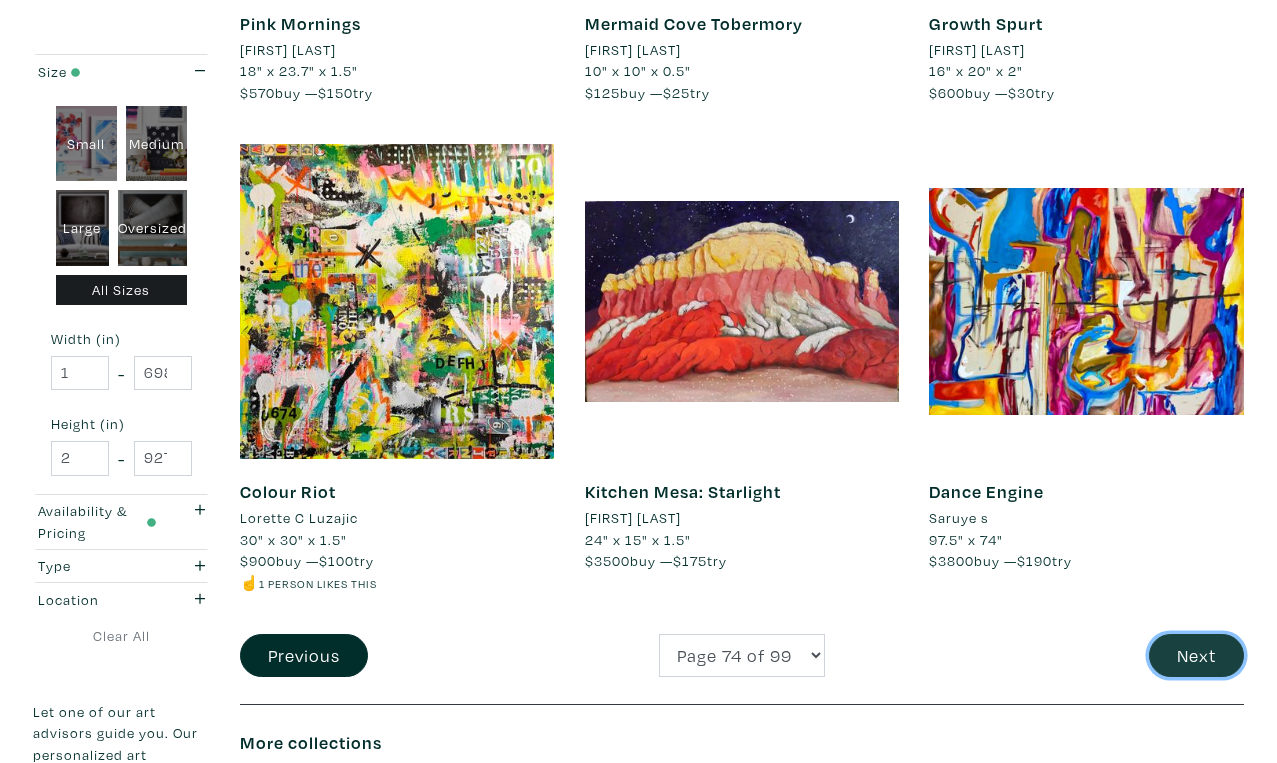 click on "Next" at bounding box center [1196, 655] 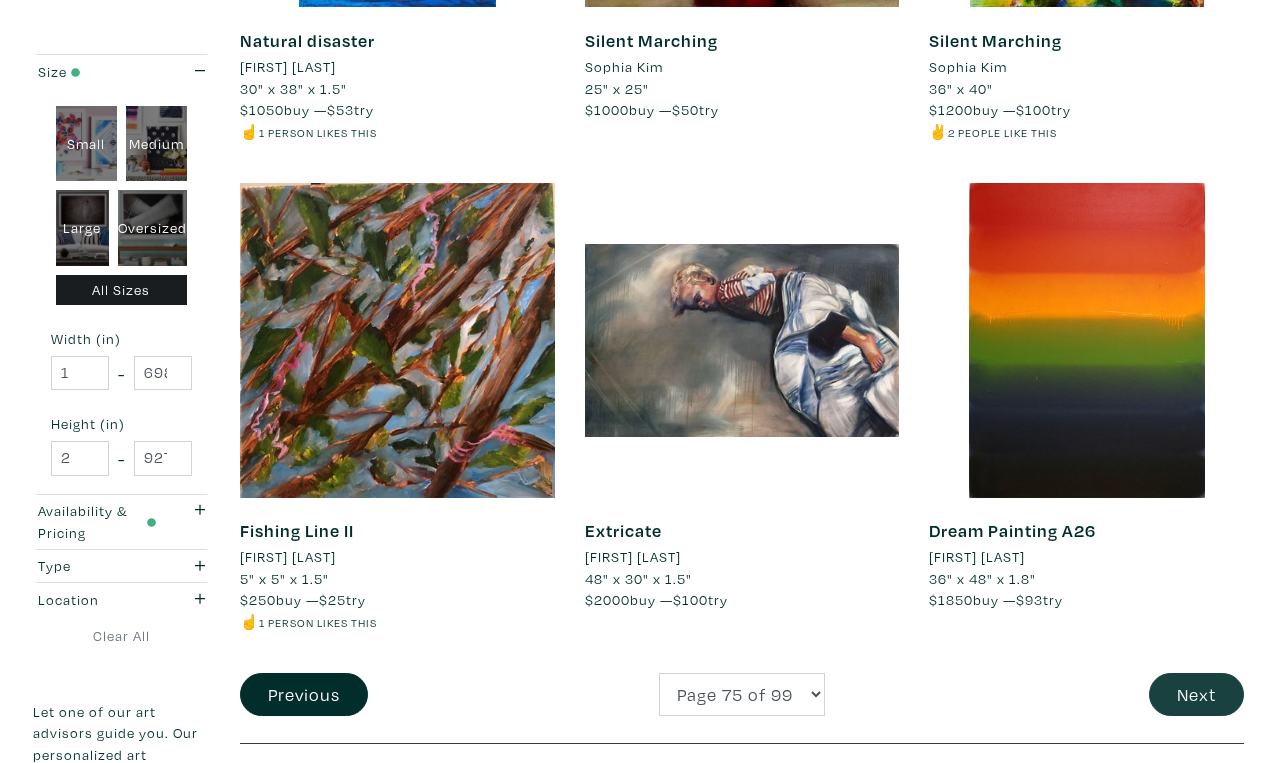 scroll, scrollTop: 3659, scrollLeft: 0, axis: vertical 